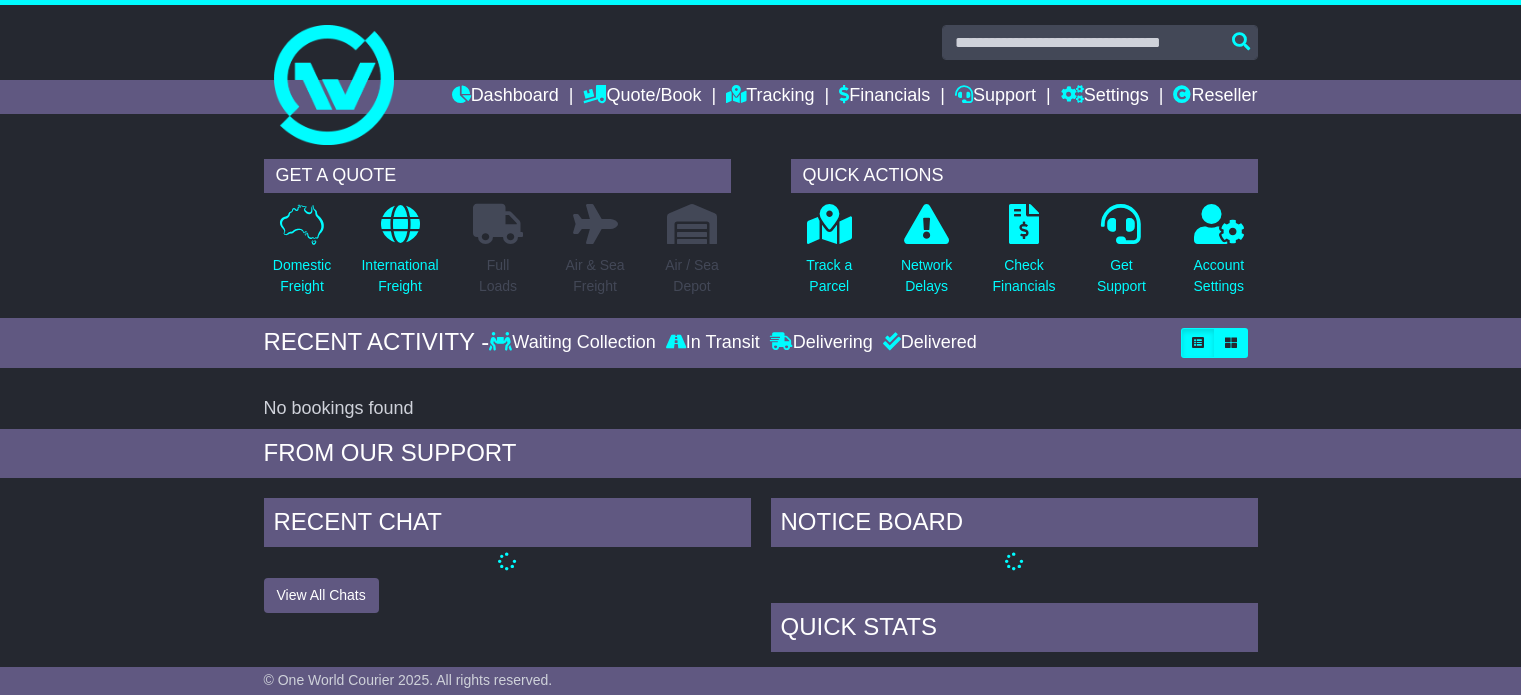scroll, scrollTop: 0, scrollLeft: 0, axis: both 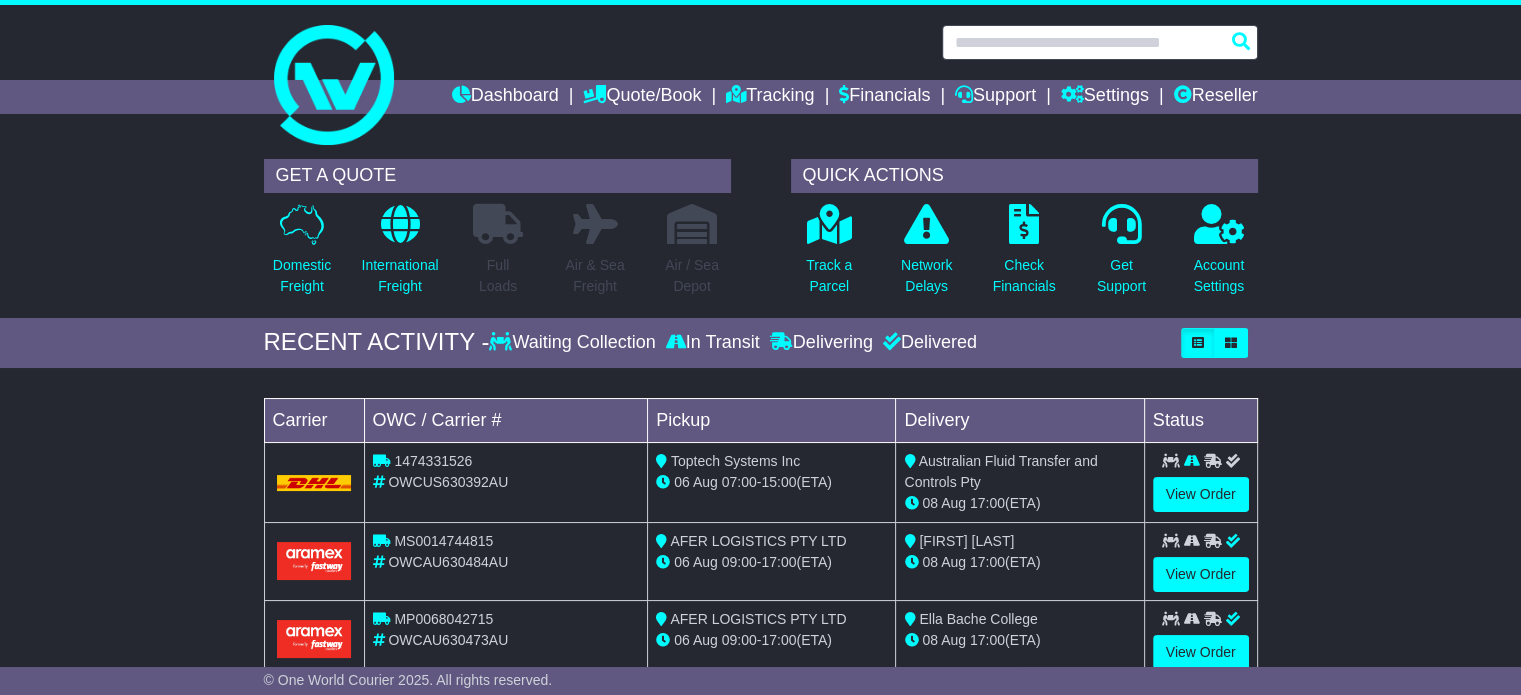 click at bounding box center (1100, 42) 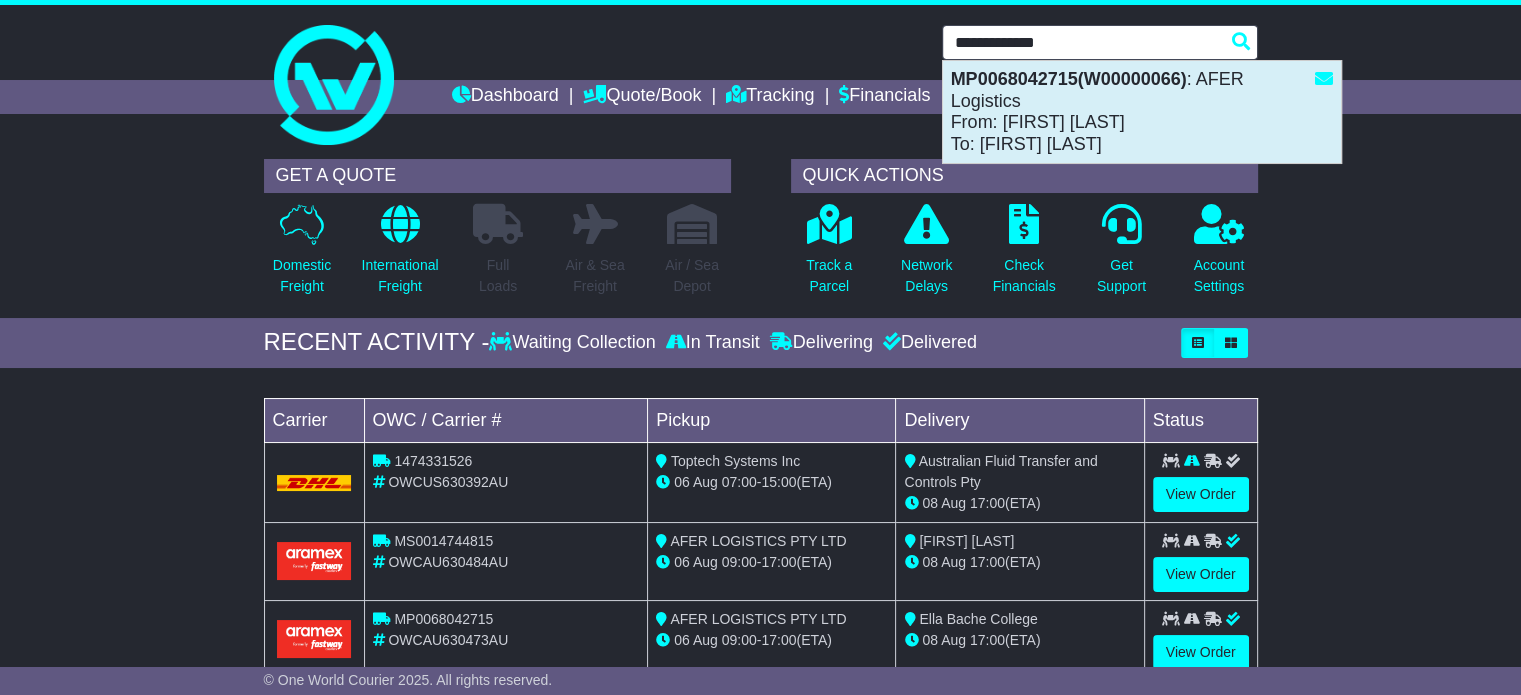 click on "MP0068042715(W00000066)" at bounding box center (1069, 79) 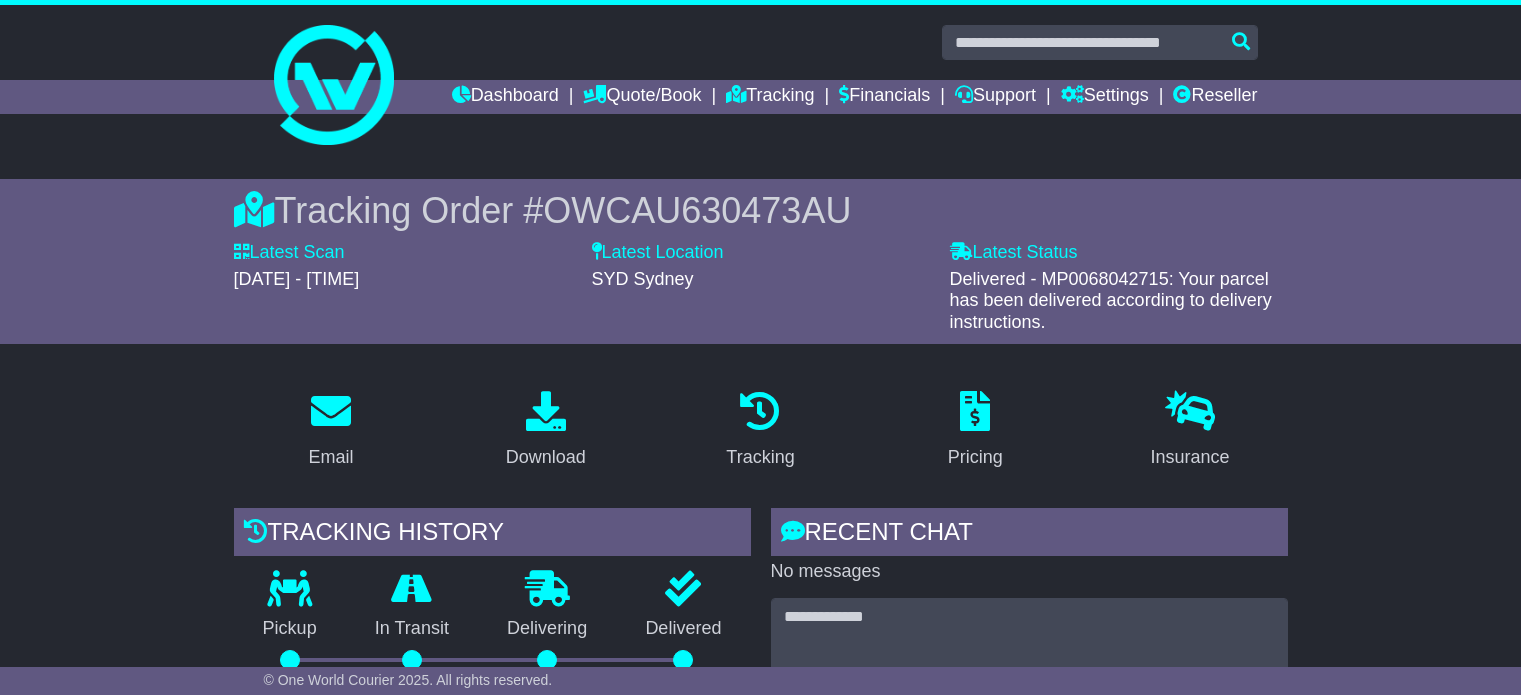 scroll, scrollTop: 800, scrollLeft: 0, axis: vertical 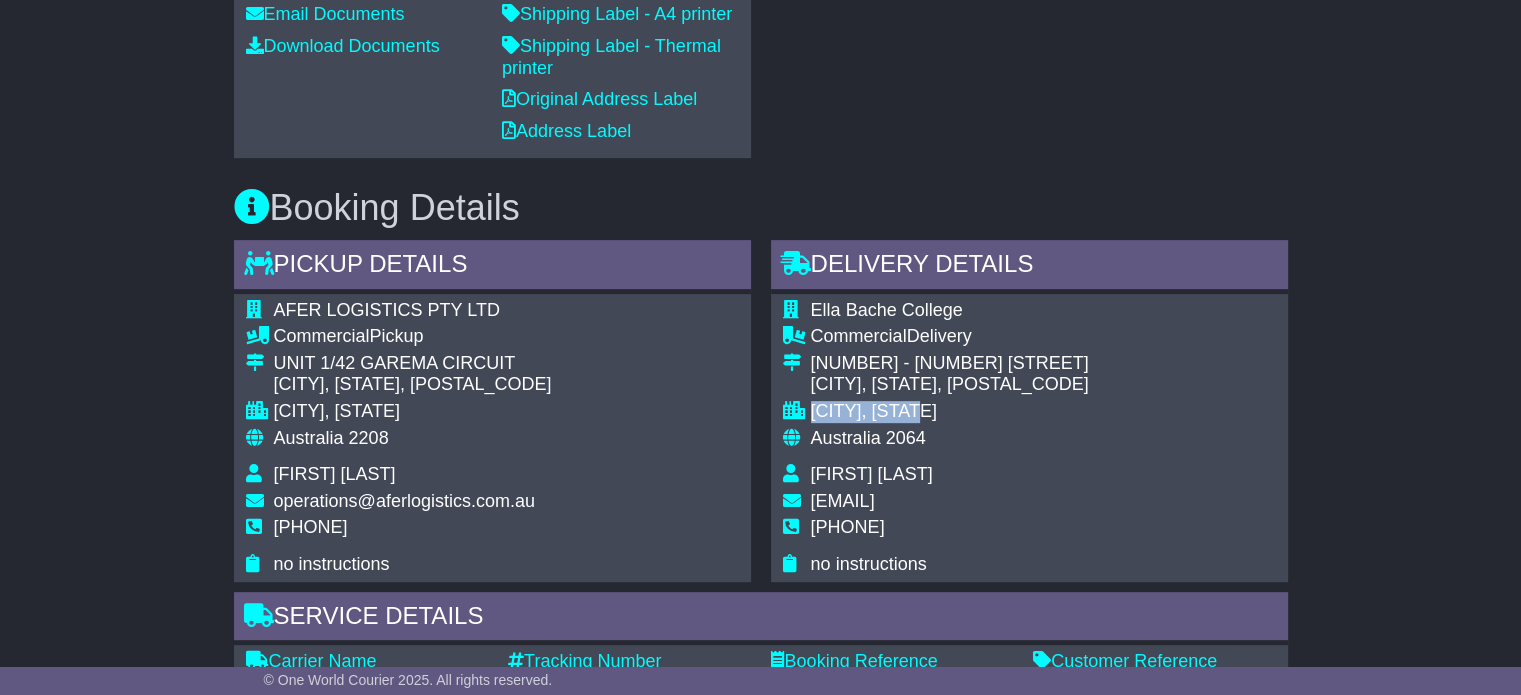 drag, startPoint x: 956, startPoint y: 405, endPoint x: 814, endPoint y: 410, distance: 142.088 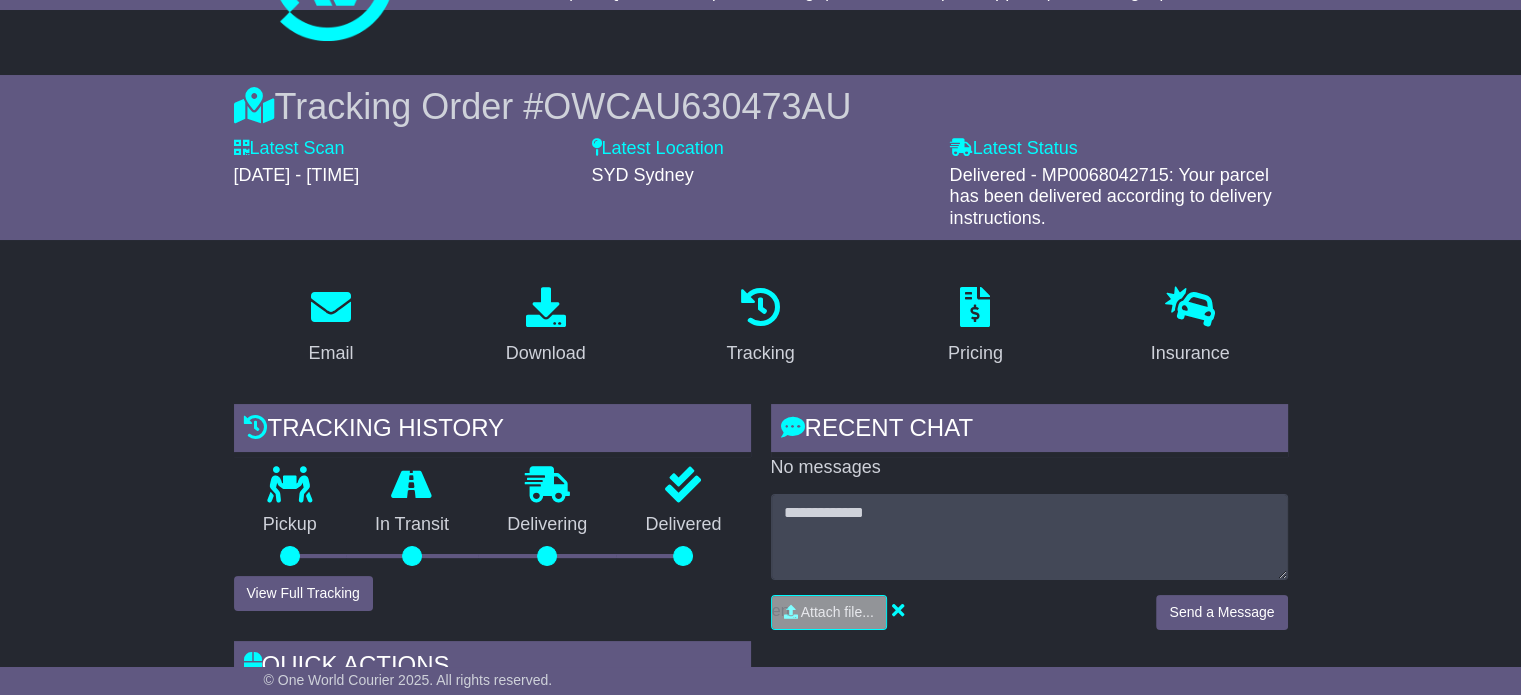 scroll, scrollTop: 0, scrollLeft: 0, axis: both 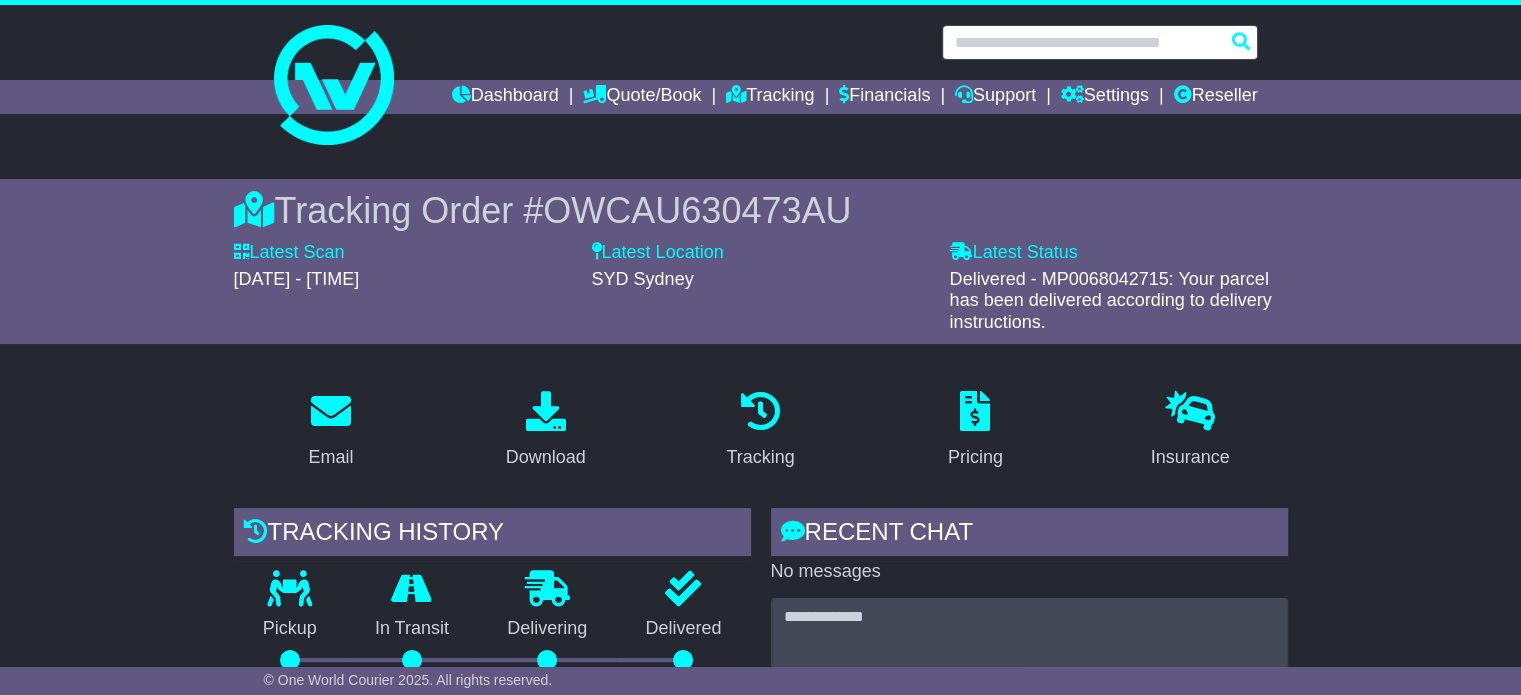 click at bounding box center [1100, 42] 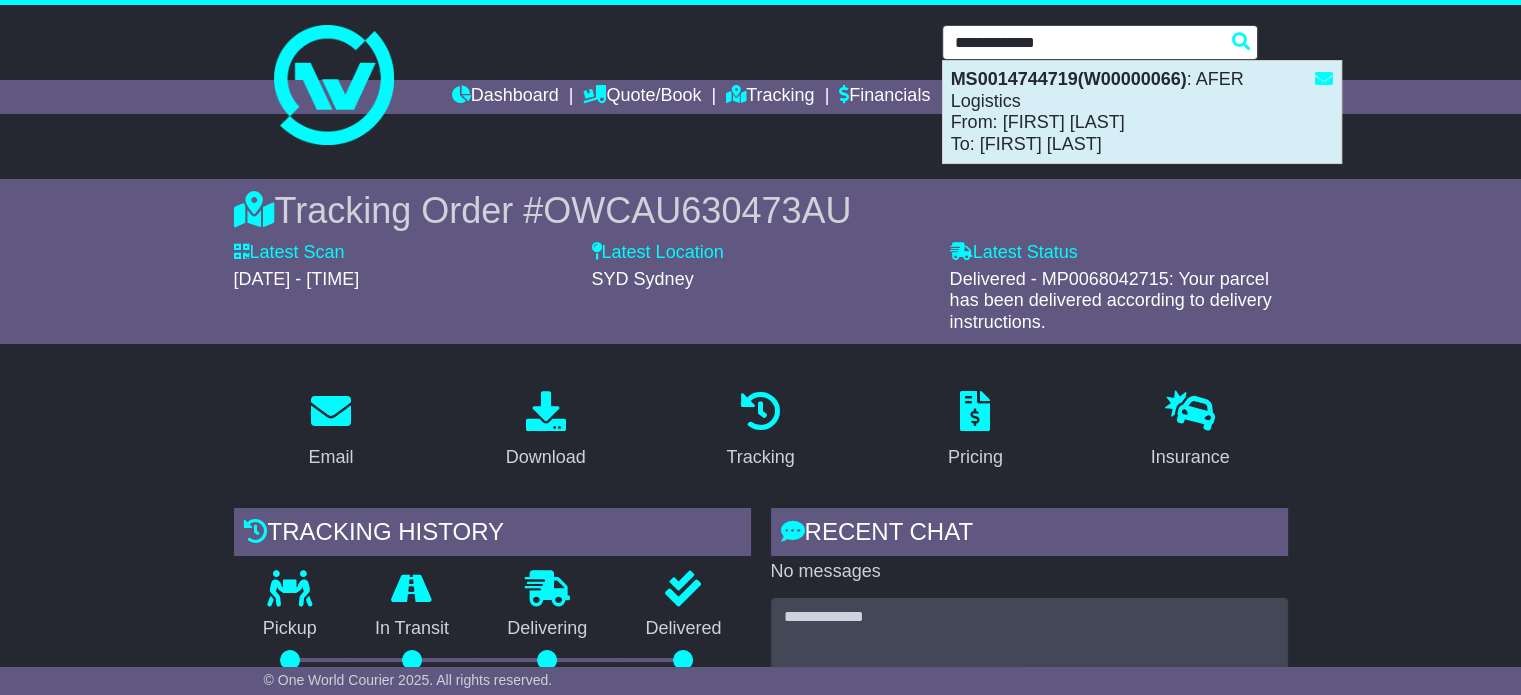 click on "MS0014744719(W00000066)" at bounding box center [1069, 79] 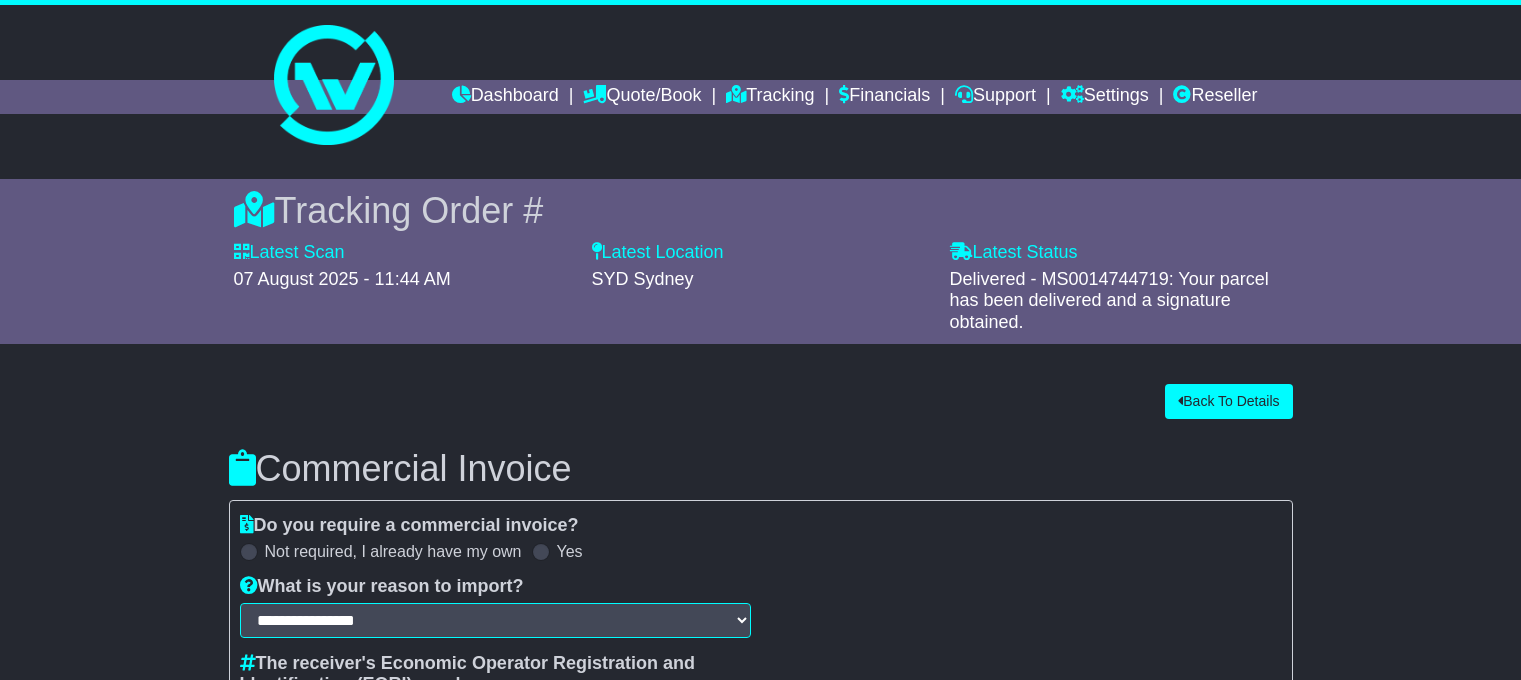 scroll, scrollTop: 0, scrollLeft: 0, axis: both 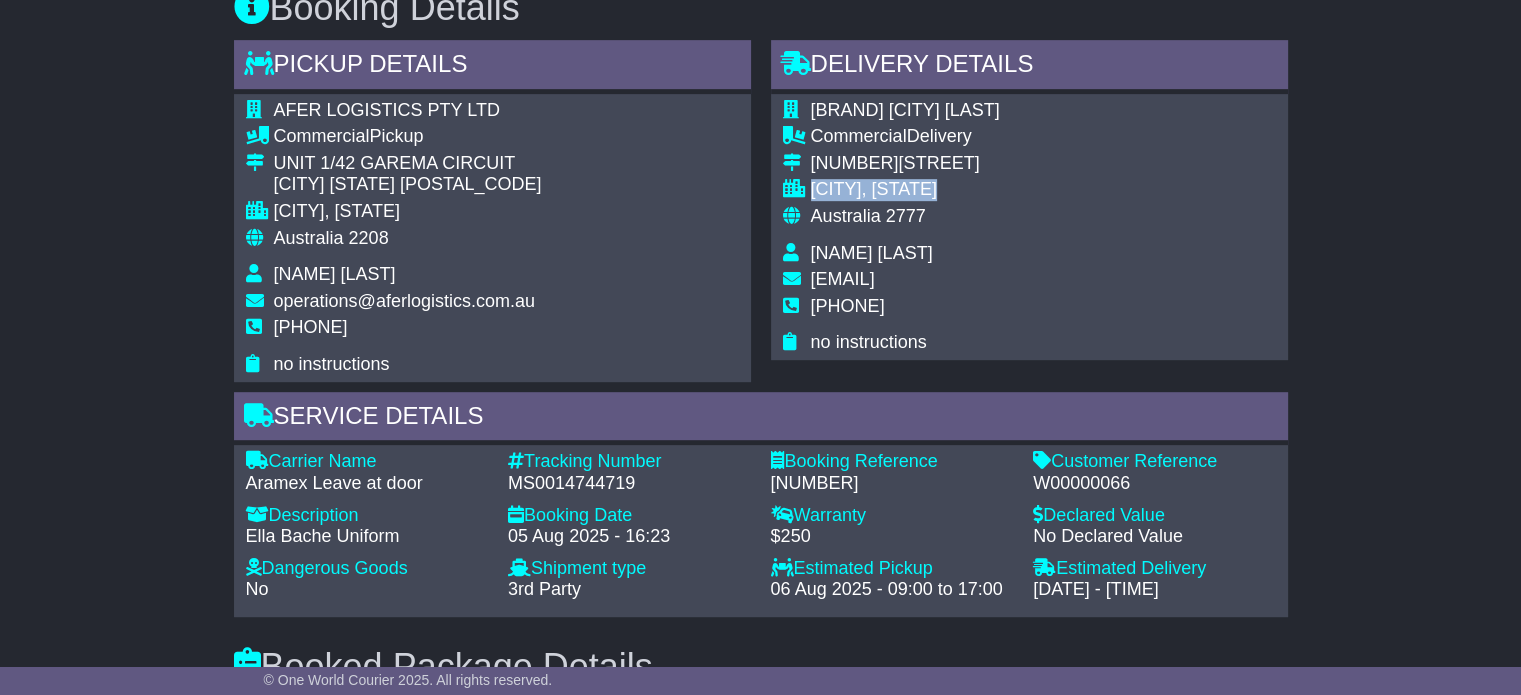 drag, startPoint x: 968, startPoint y: 184, endPoint x: 811, endPoint y: 193, distance: 157.25775 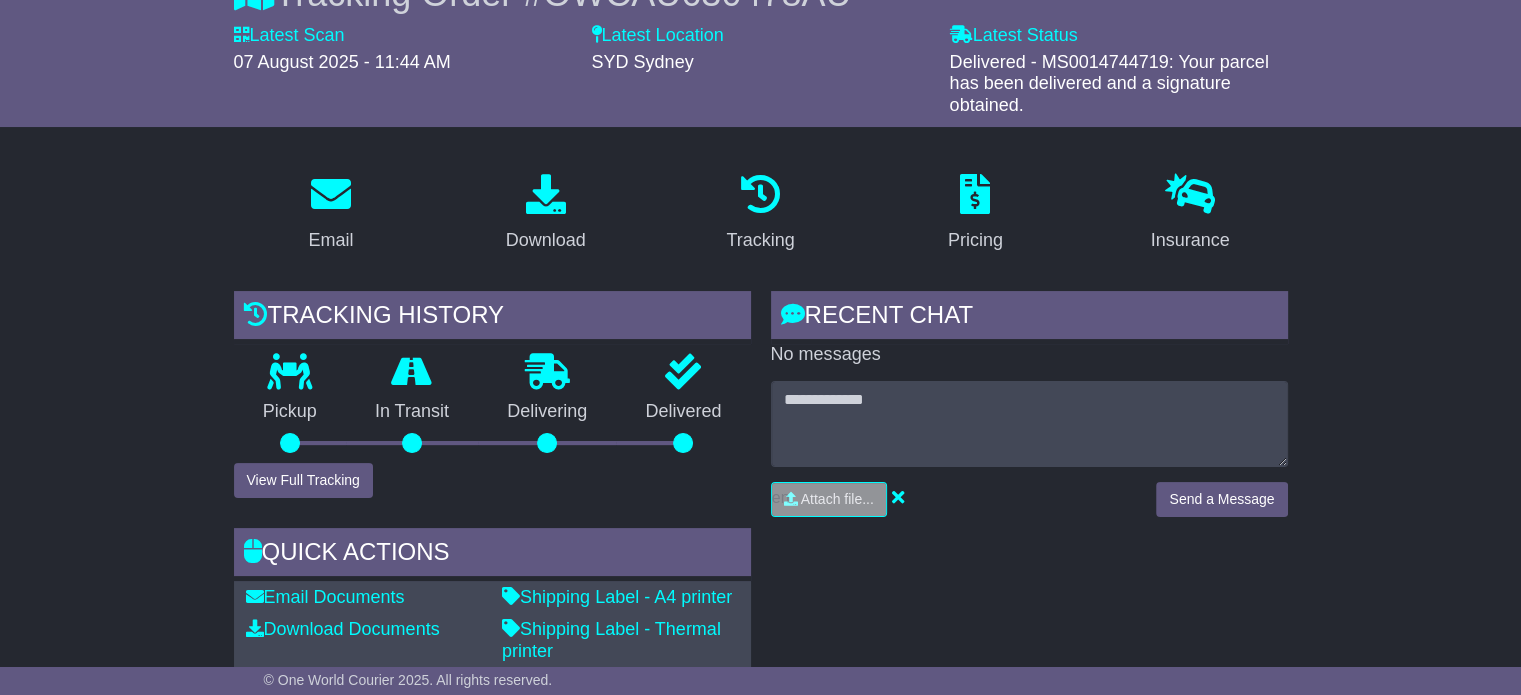 scroll, scrollTop: 0, scrollLeft: 0, axis: both 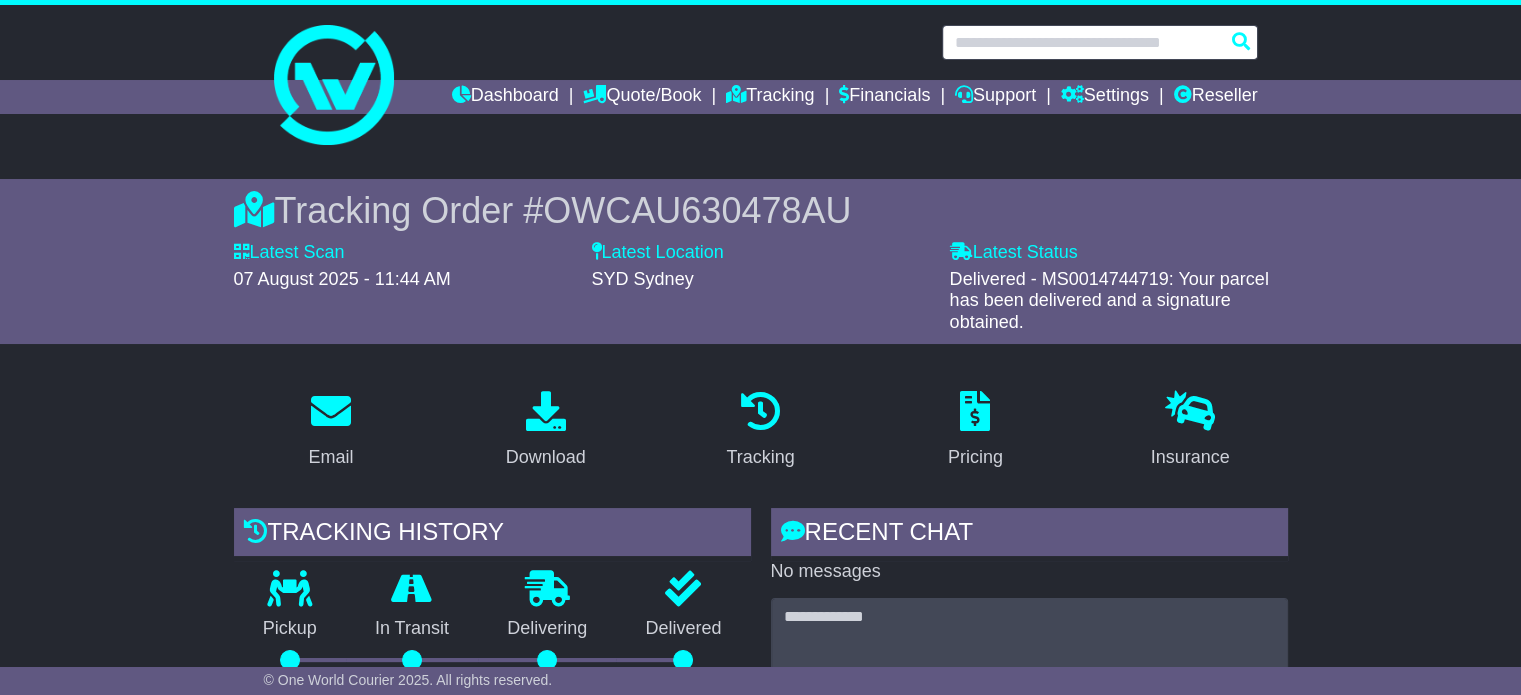 click at bounding box center (1100, 42) 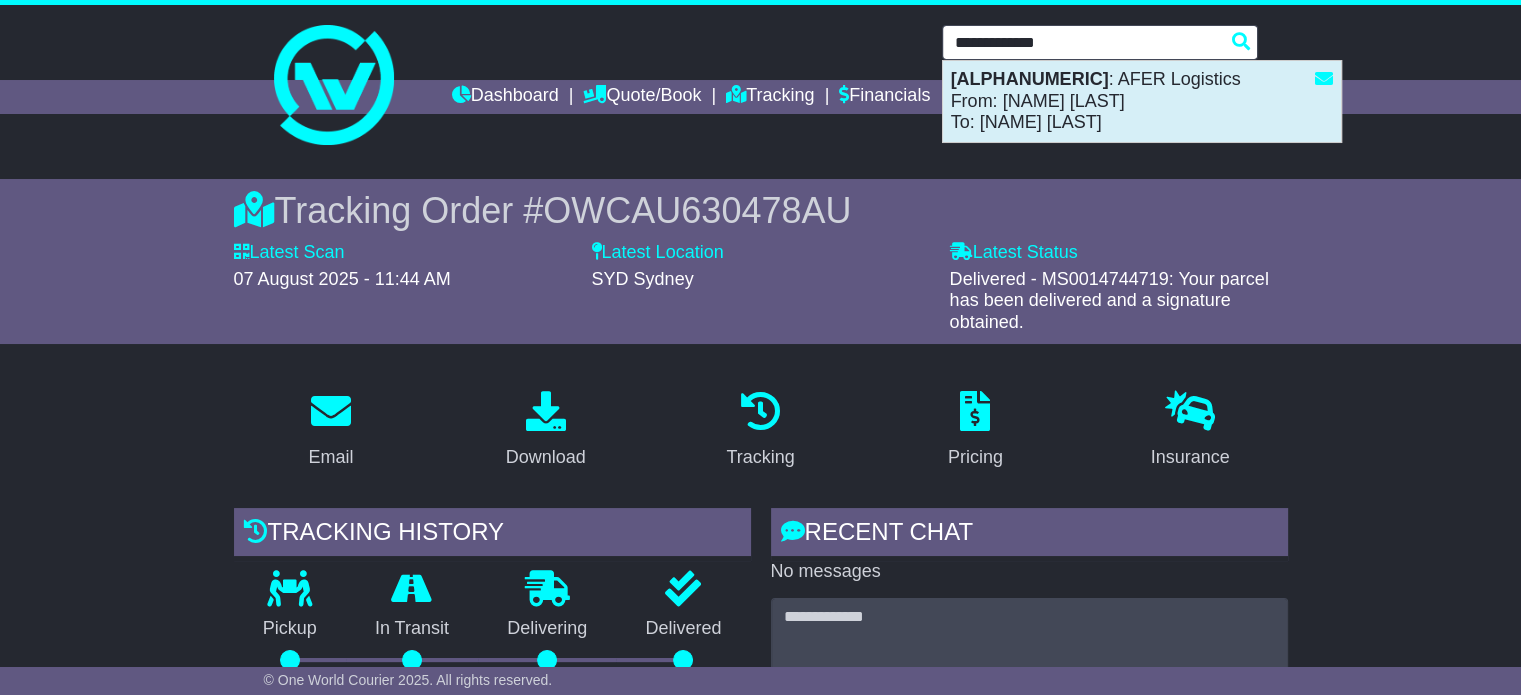 click on "VFQZ50041945(W00000066)" at bounding box center [1030, 79] 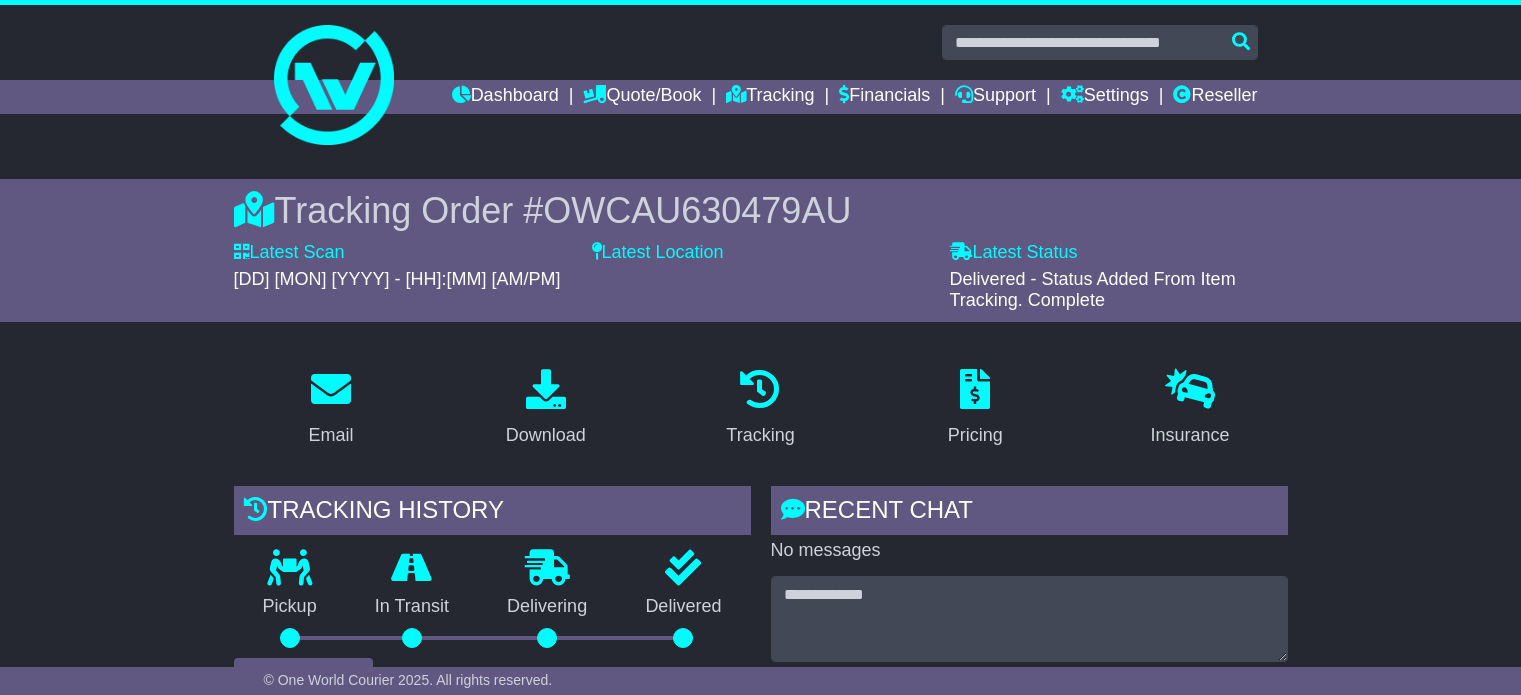 scroll, scrollTop: 582, scrollLeft: 0, axis: vertical 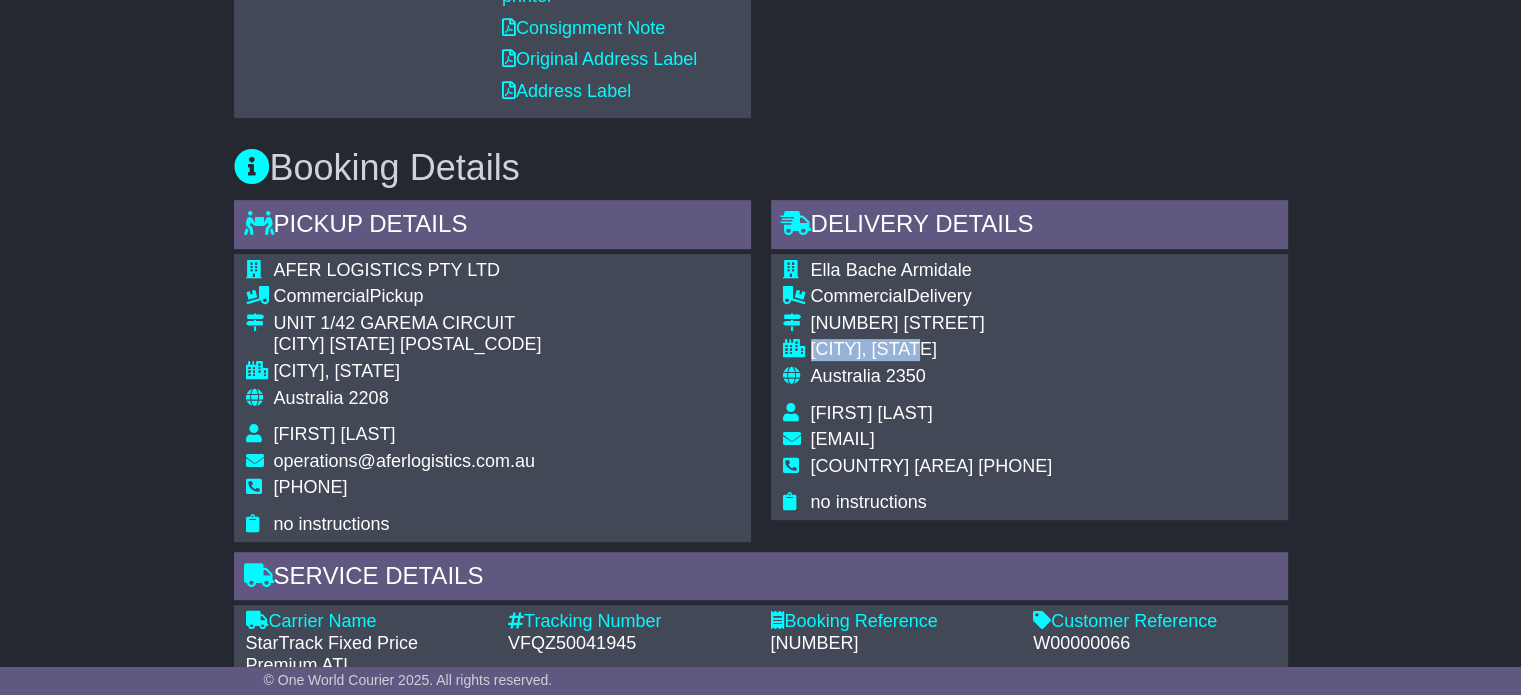 drag, startPoint x: 940, startPoint y: 345, endPoint x: 814, endPoint y: 343, distance: 126.01587 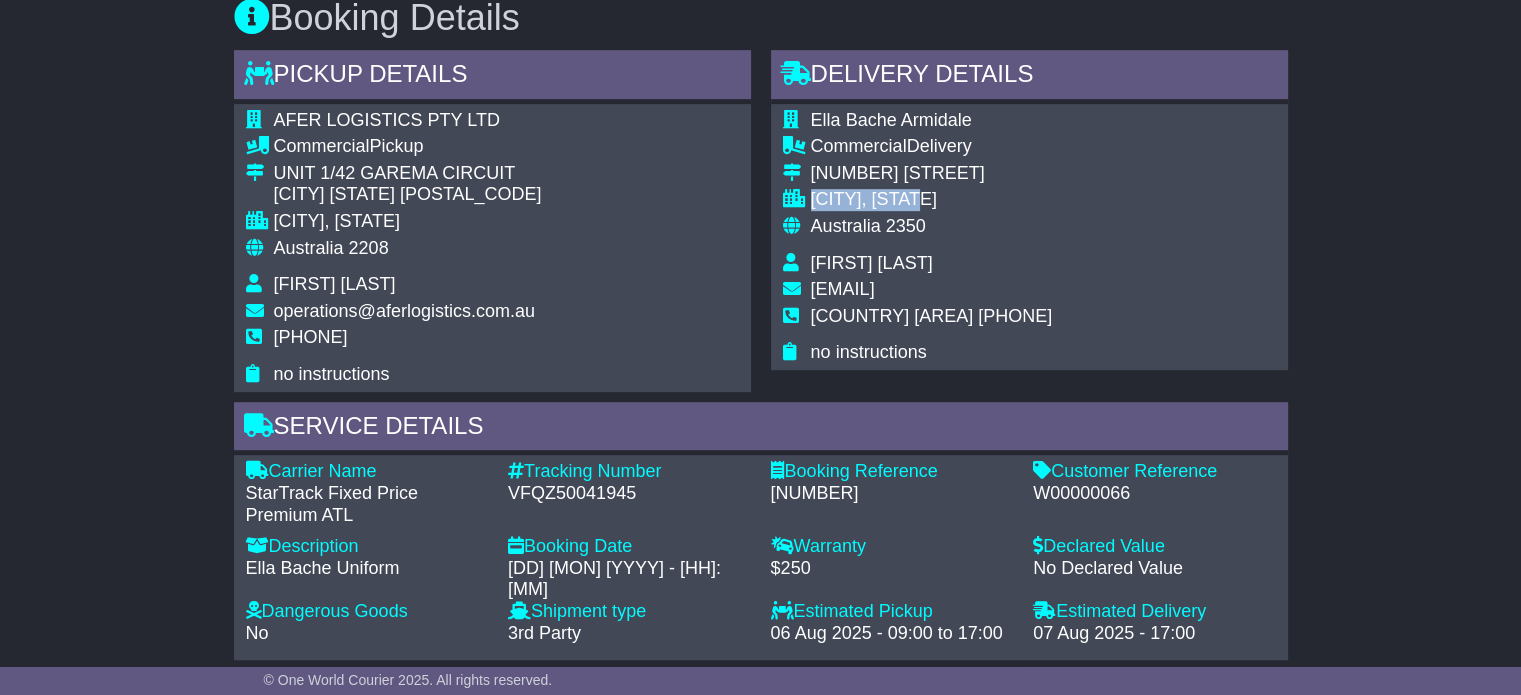 scroll, scrollTop: 750, scrollLeft: 0, axis: vertical 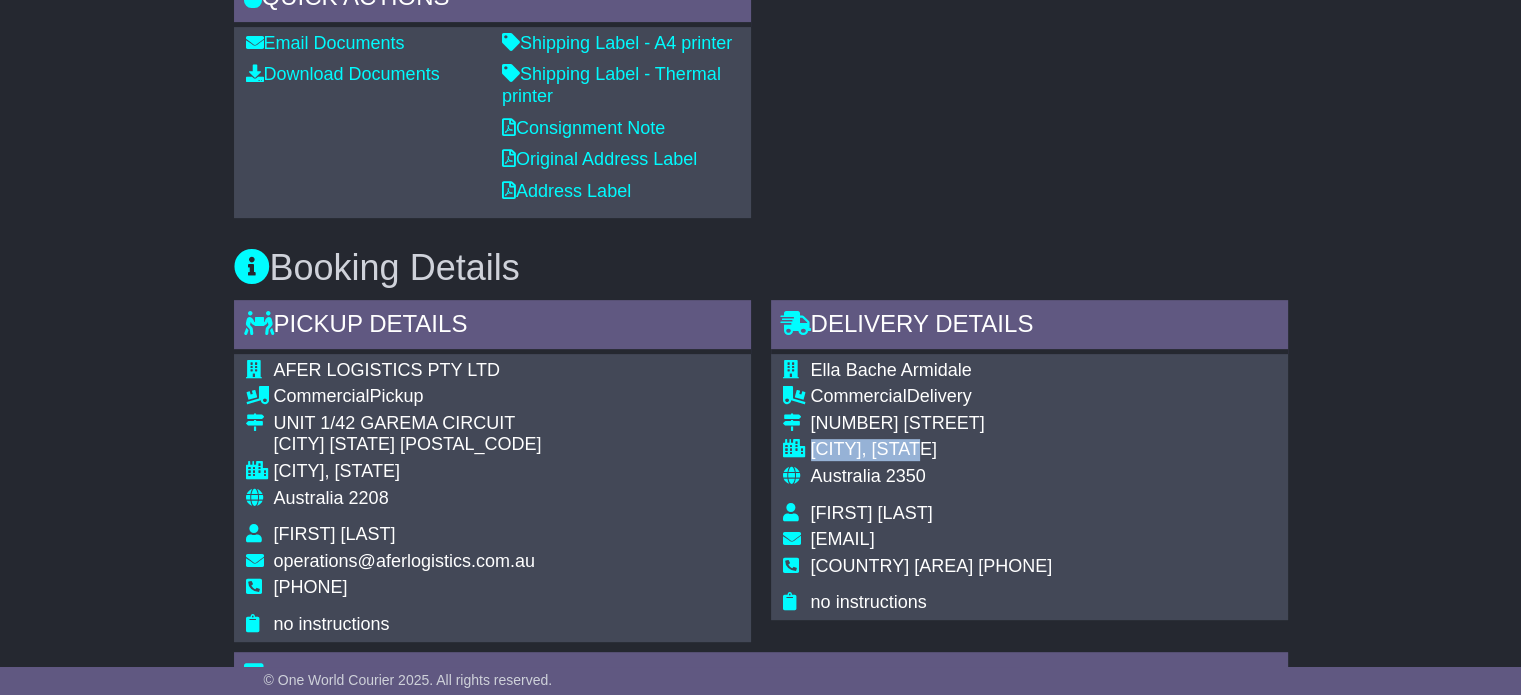 copy on "ARMIDALE, NSW" 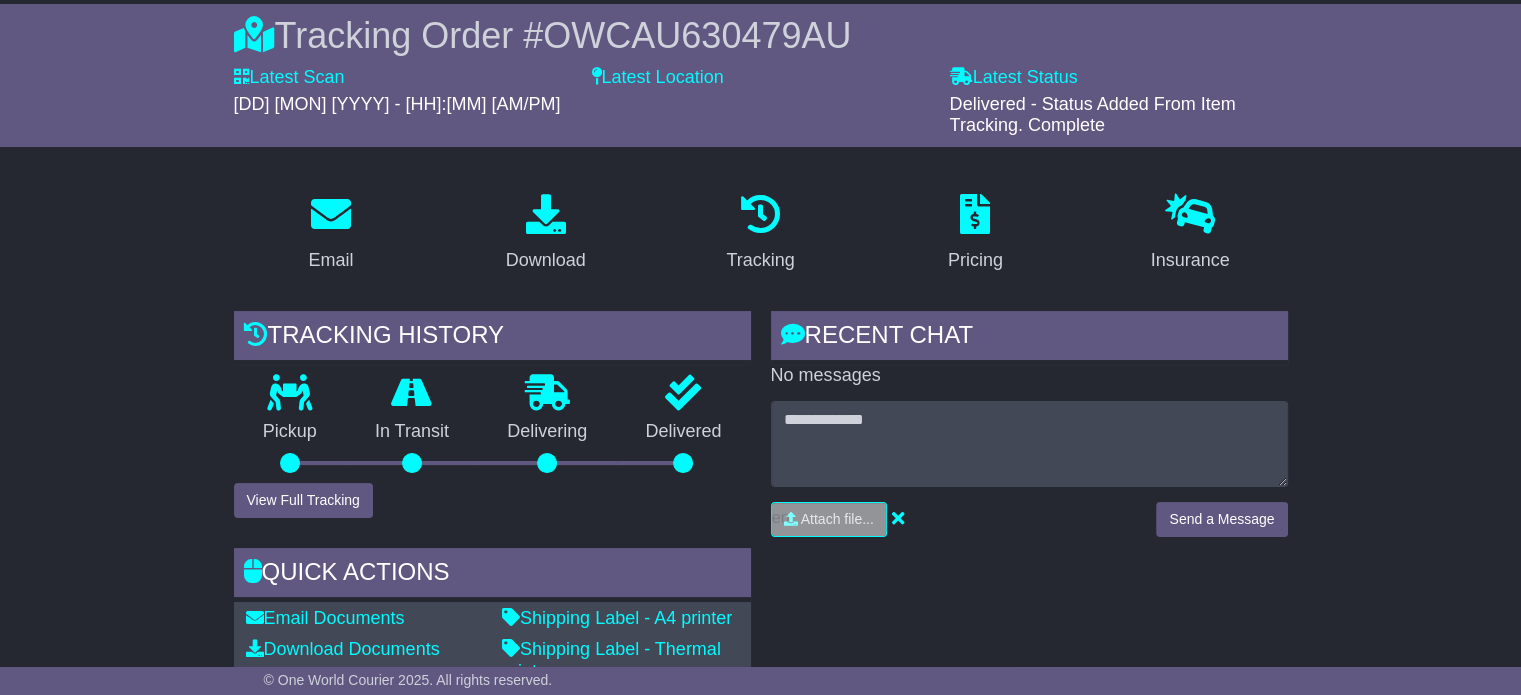 scroll, scrollTop: 0, scrollLeft: 0, axis: both 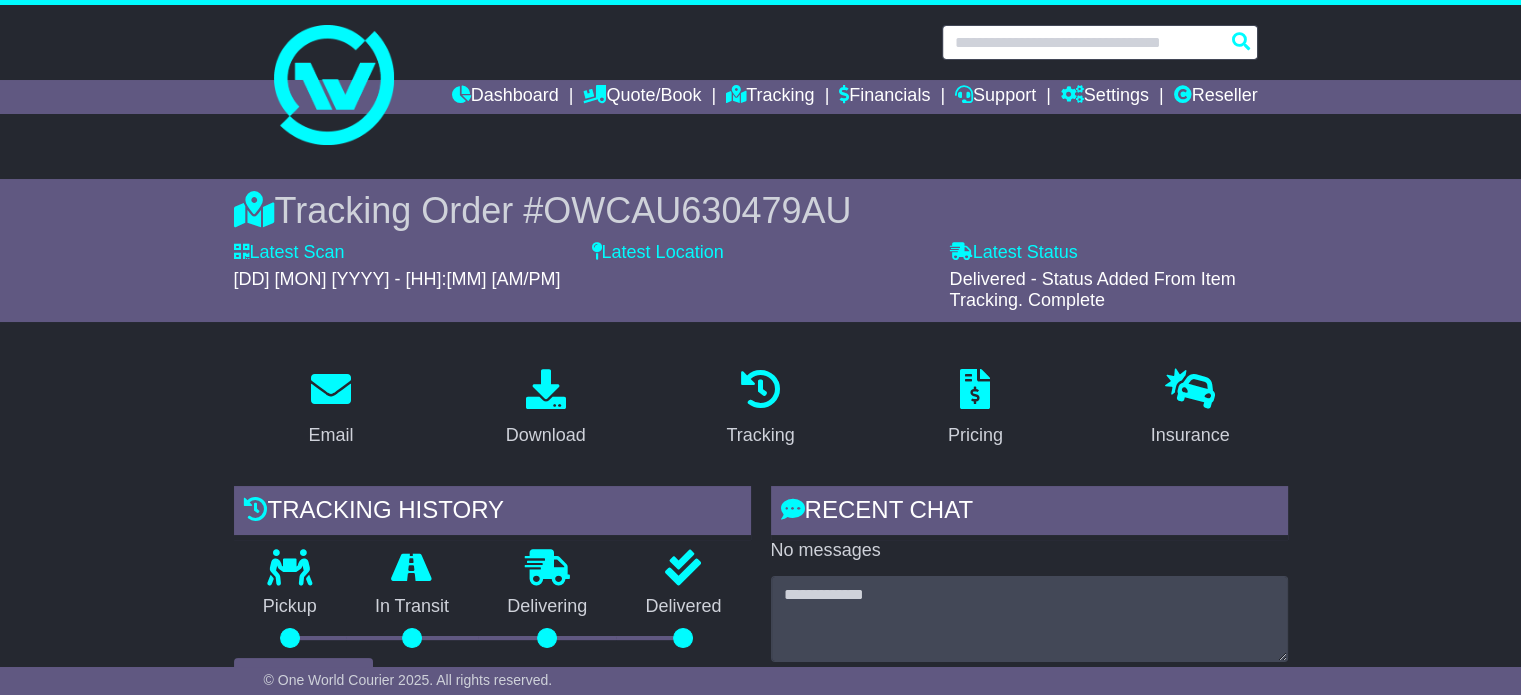 click at bounding box center (1100, 42) 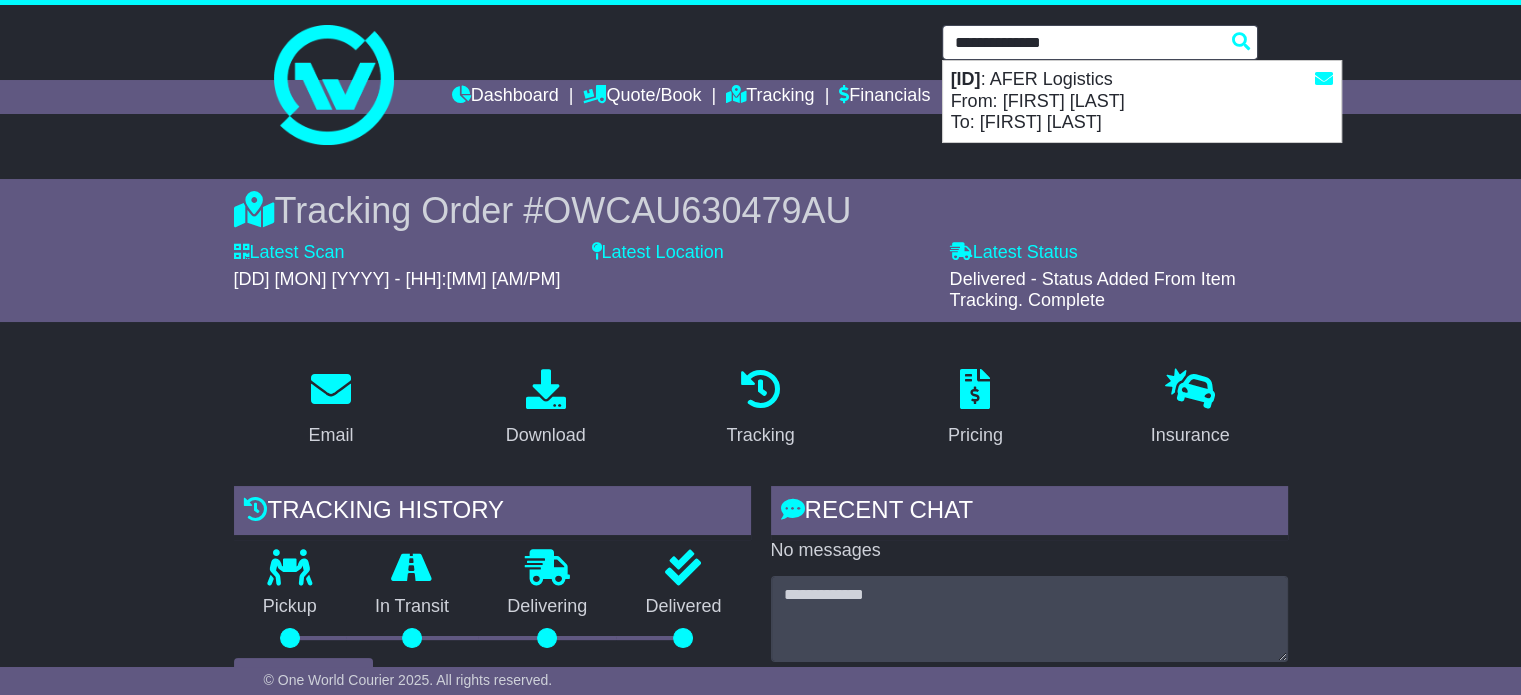 click on "MS0014744769(W00000066)" at bounding box center [966, 79] 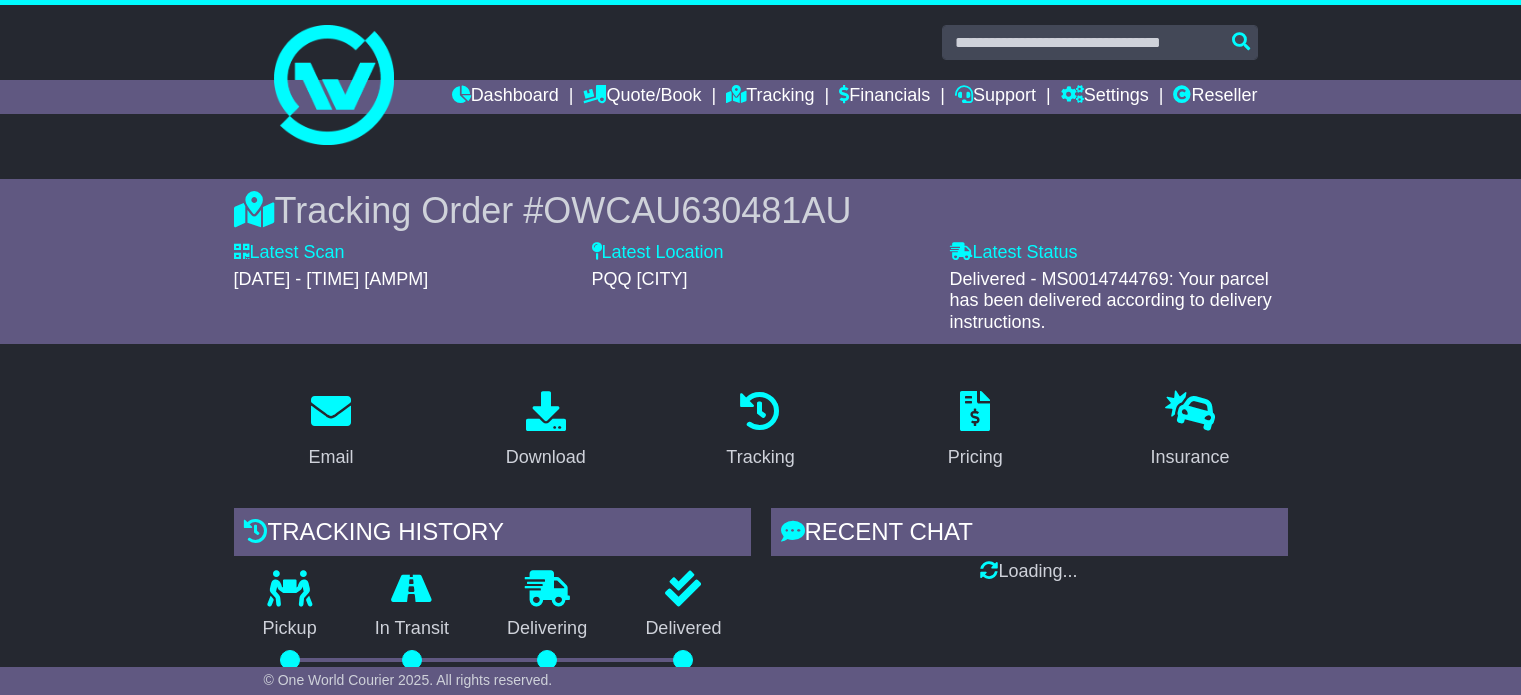 scroll, scrollTop: 0, scrollLeft: 0, axis: both 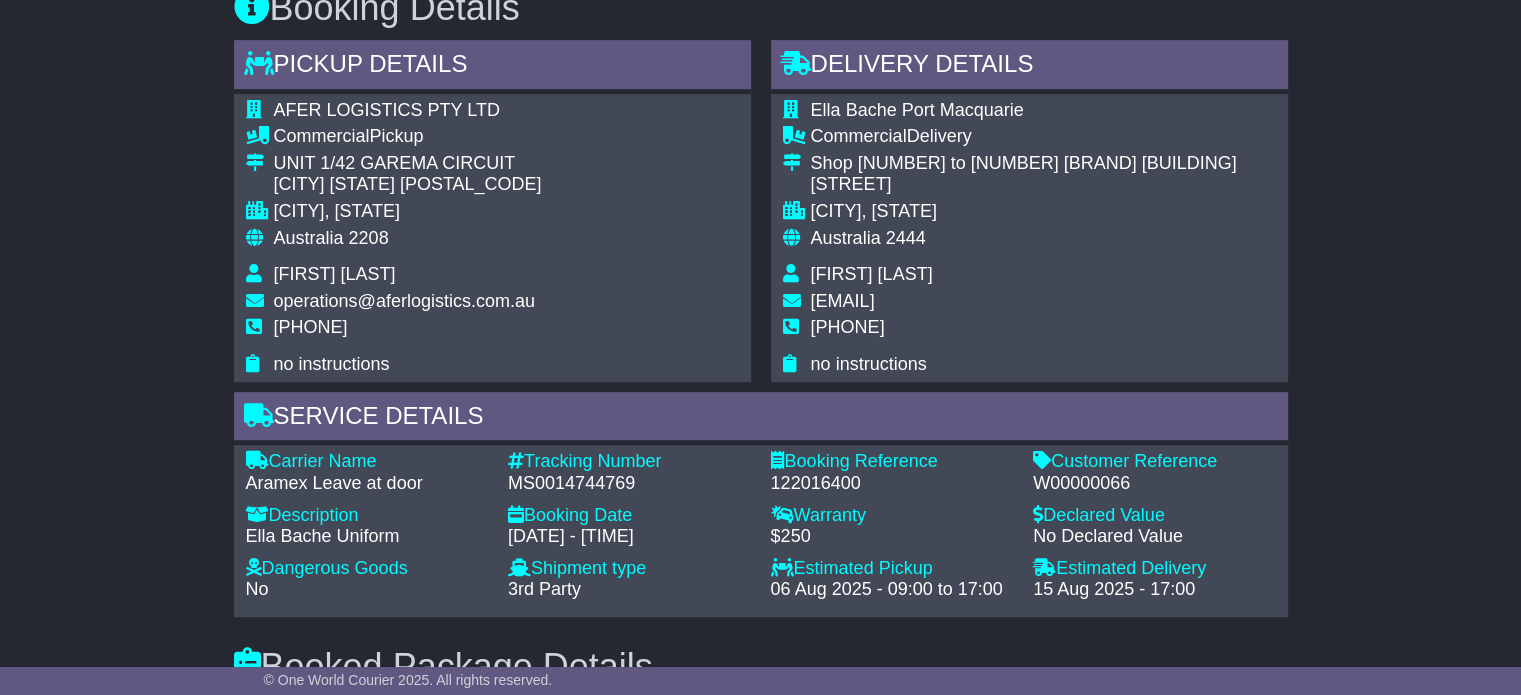 drag, startPoint x: 1003, startPoint y: 183, endPoint x: 811, endPoint y: 185, distance: 192.01042 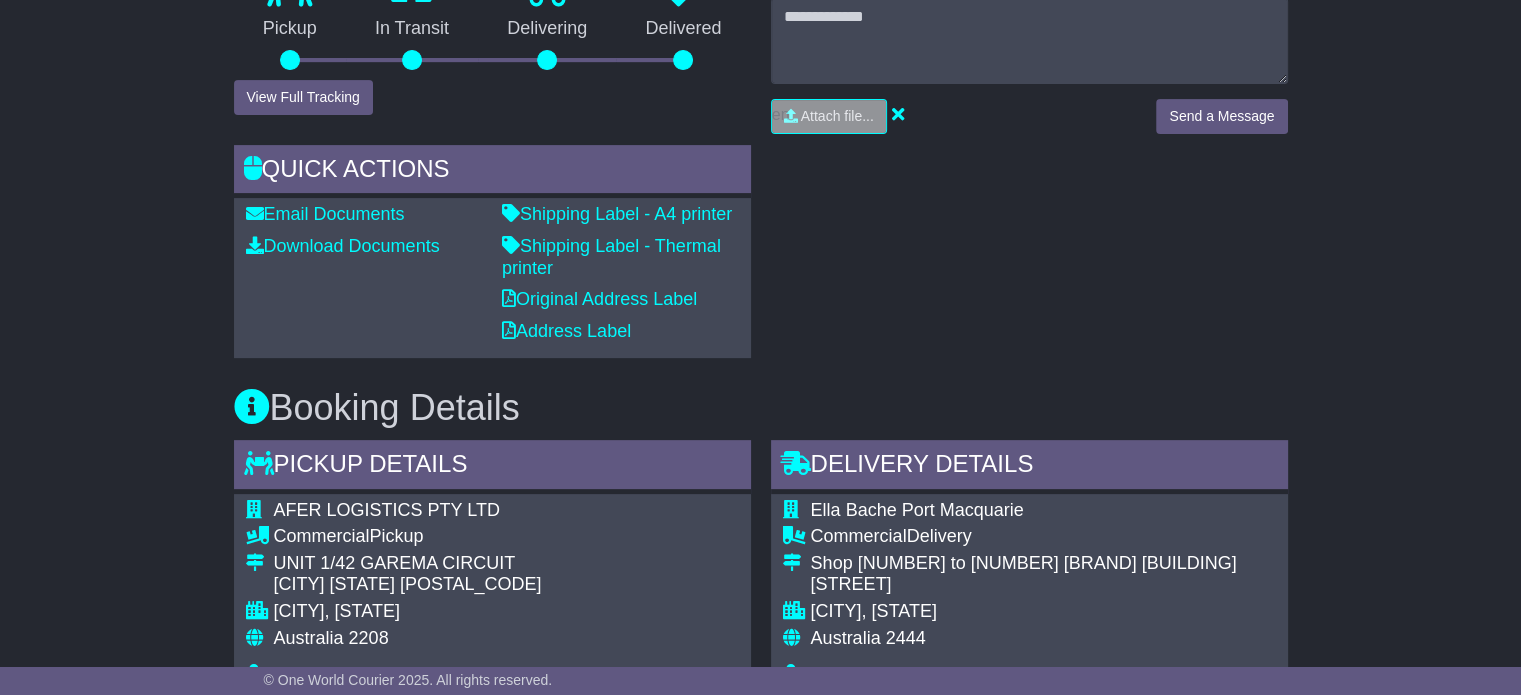 scroll, scrollTop: 0, scrollLeft: 0, axis: both 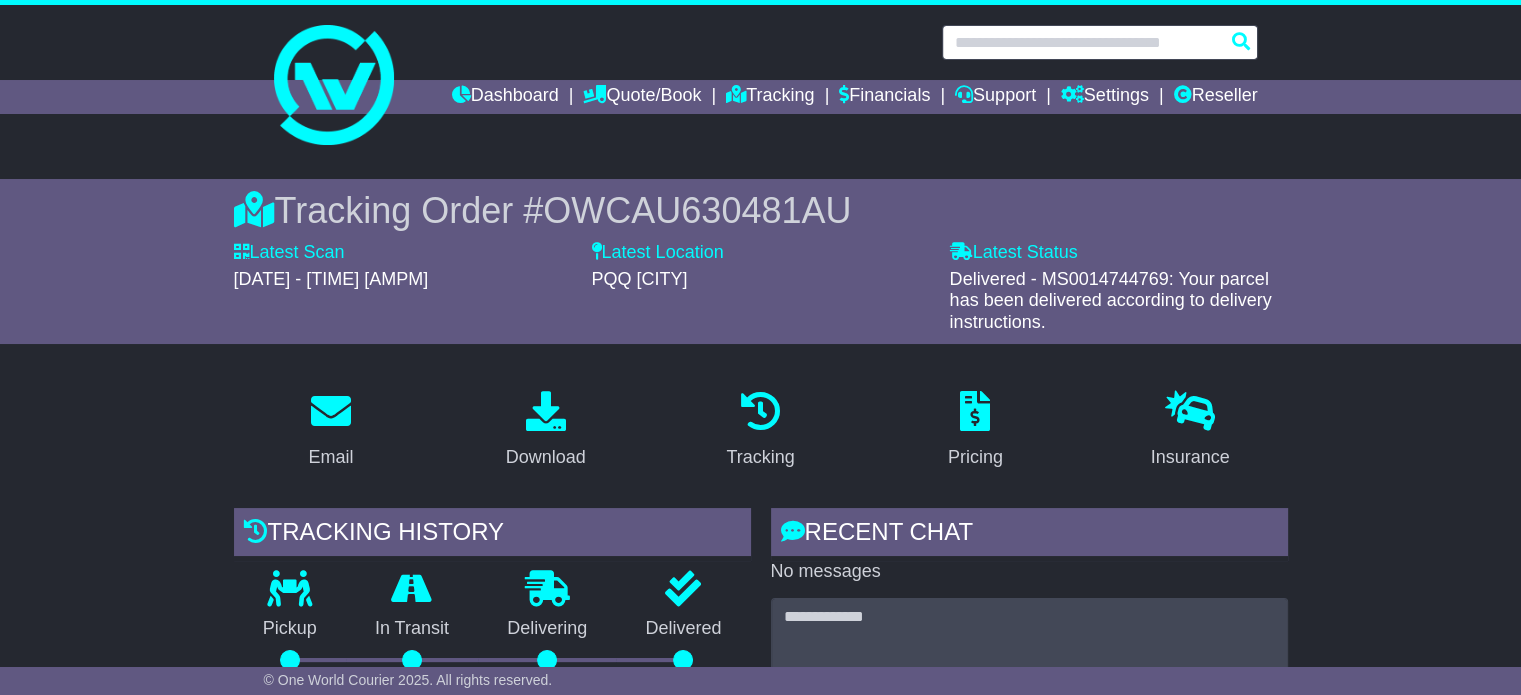 click at bounding box center [1100, 42] 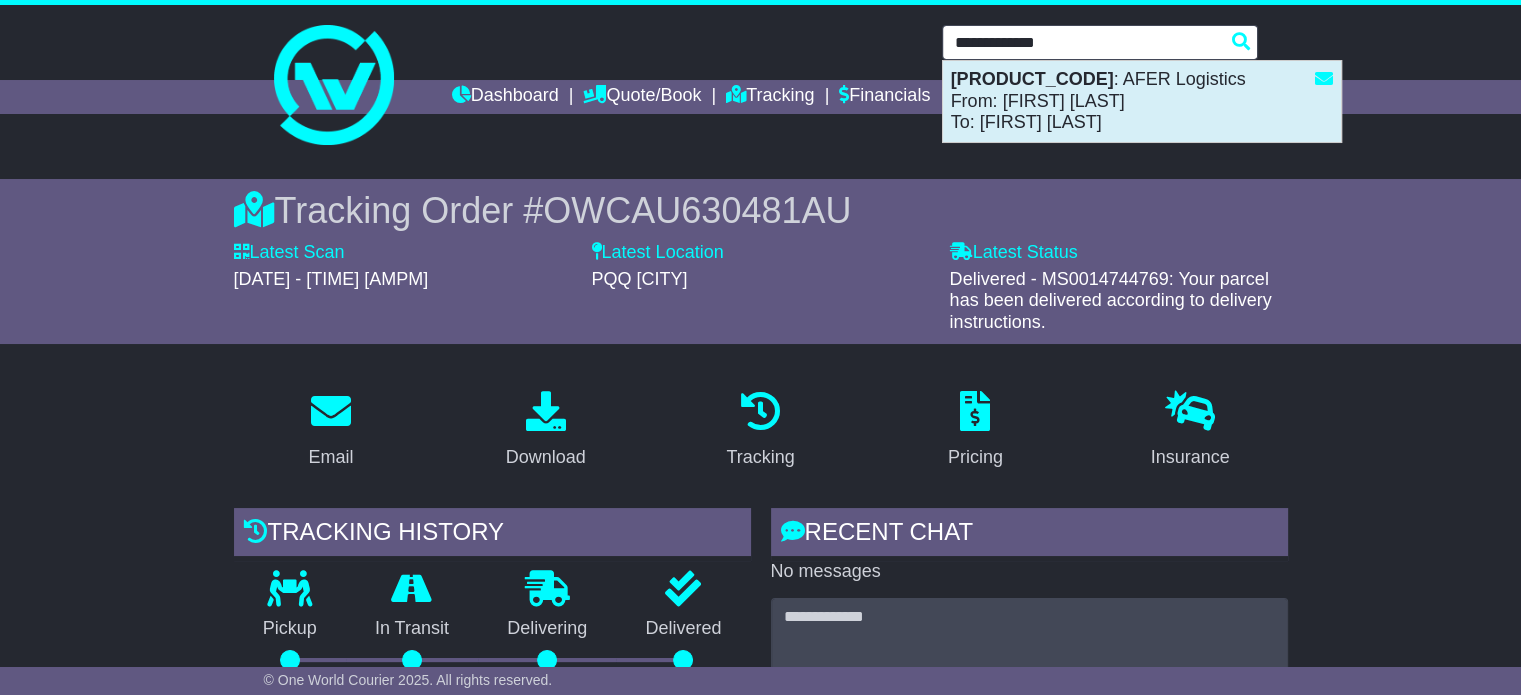 click on "SSWCVD3(W00000066)" at bounding box center (1032, 79) 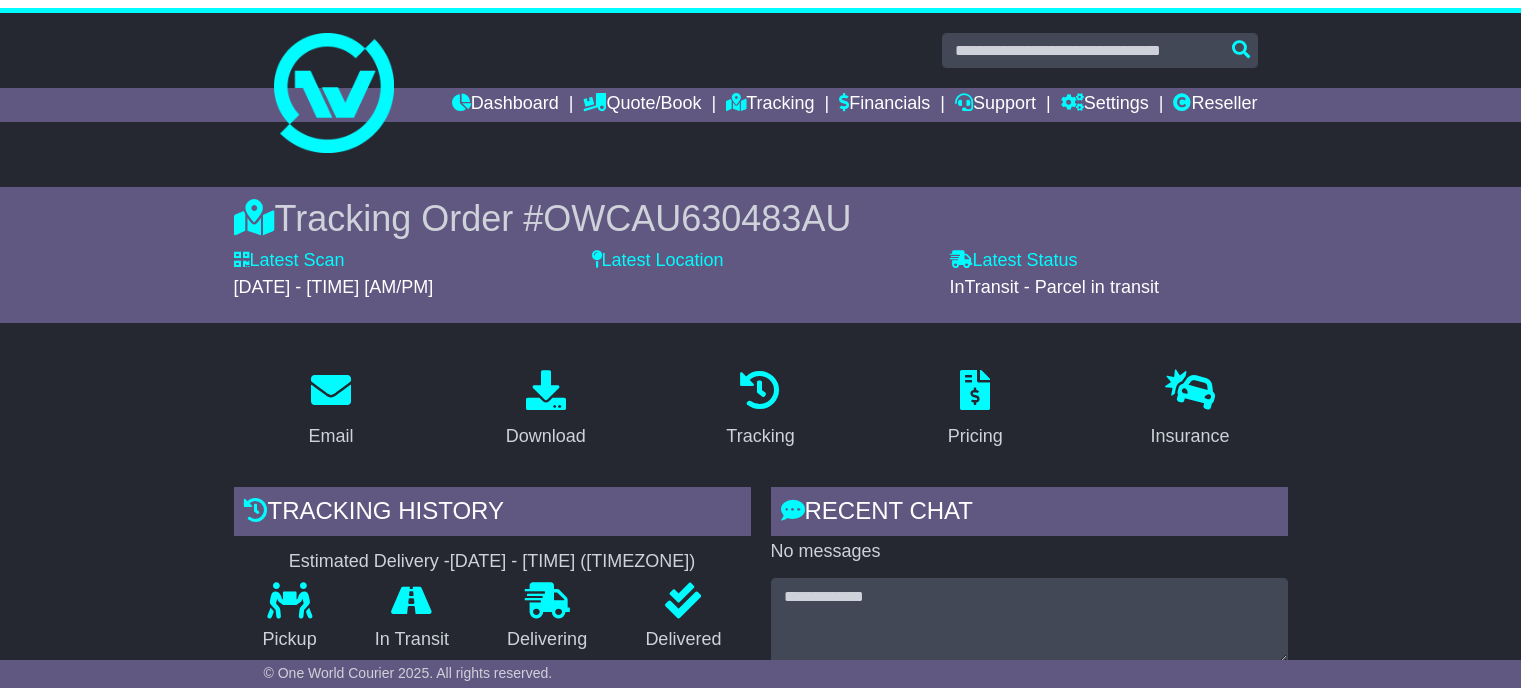 scroll, scrollTop: 0, scrollLeft: 0, axis: both 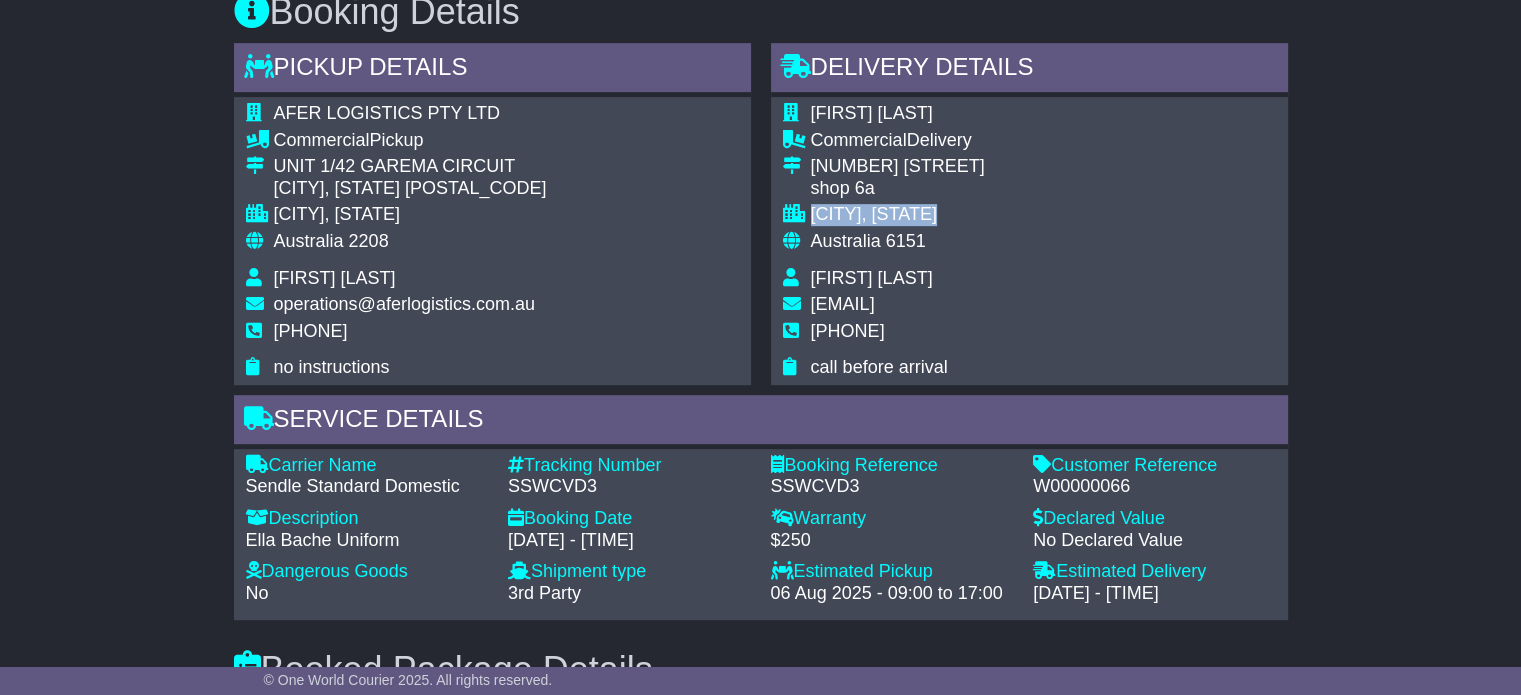 drag, startPoint x: 961, startPoint y: 211, endPoint x: 812, endPoint y: 214, distance: 149.0302 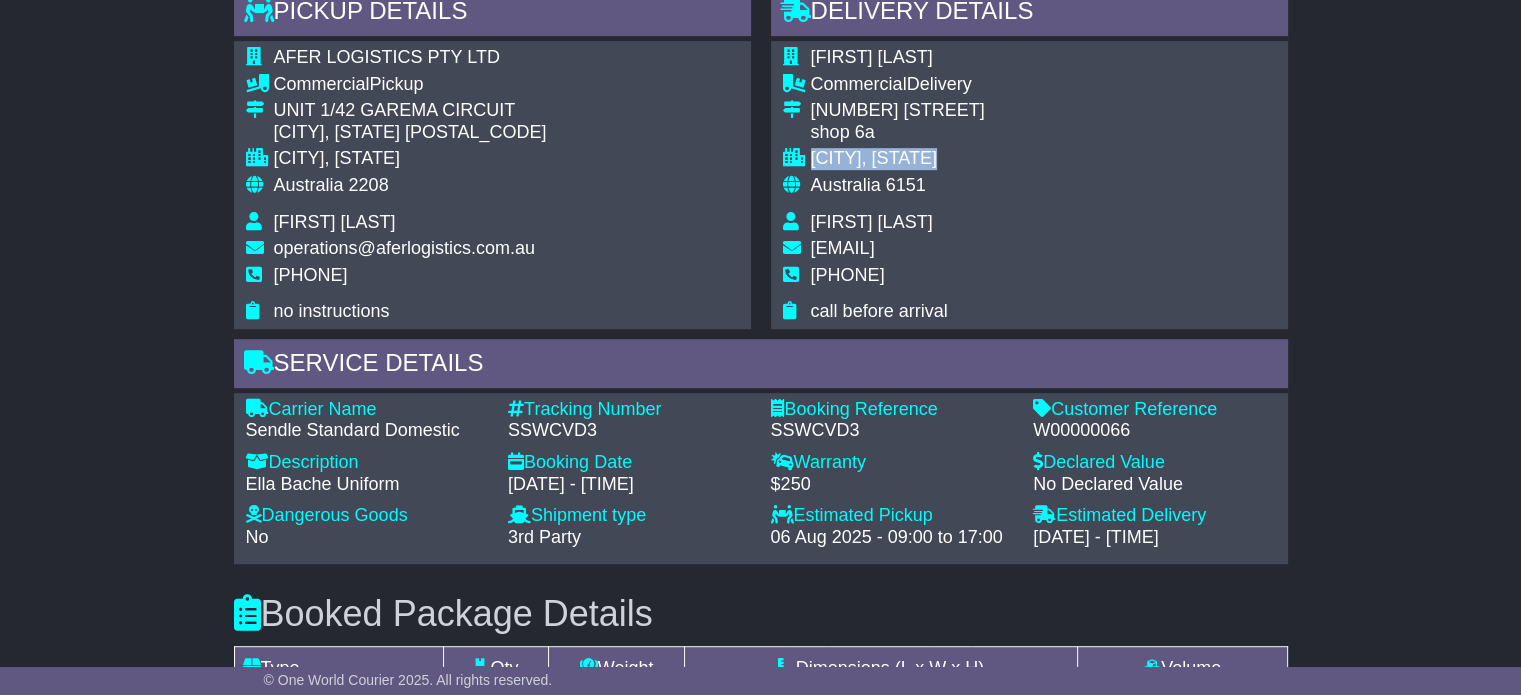 scroll, scrollTop: 1034, scrollLeft: 0, axis: vertical 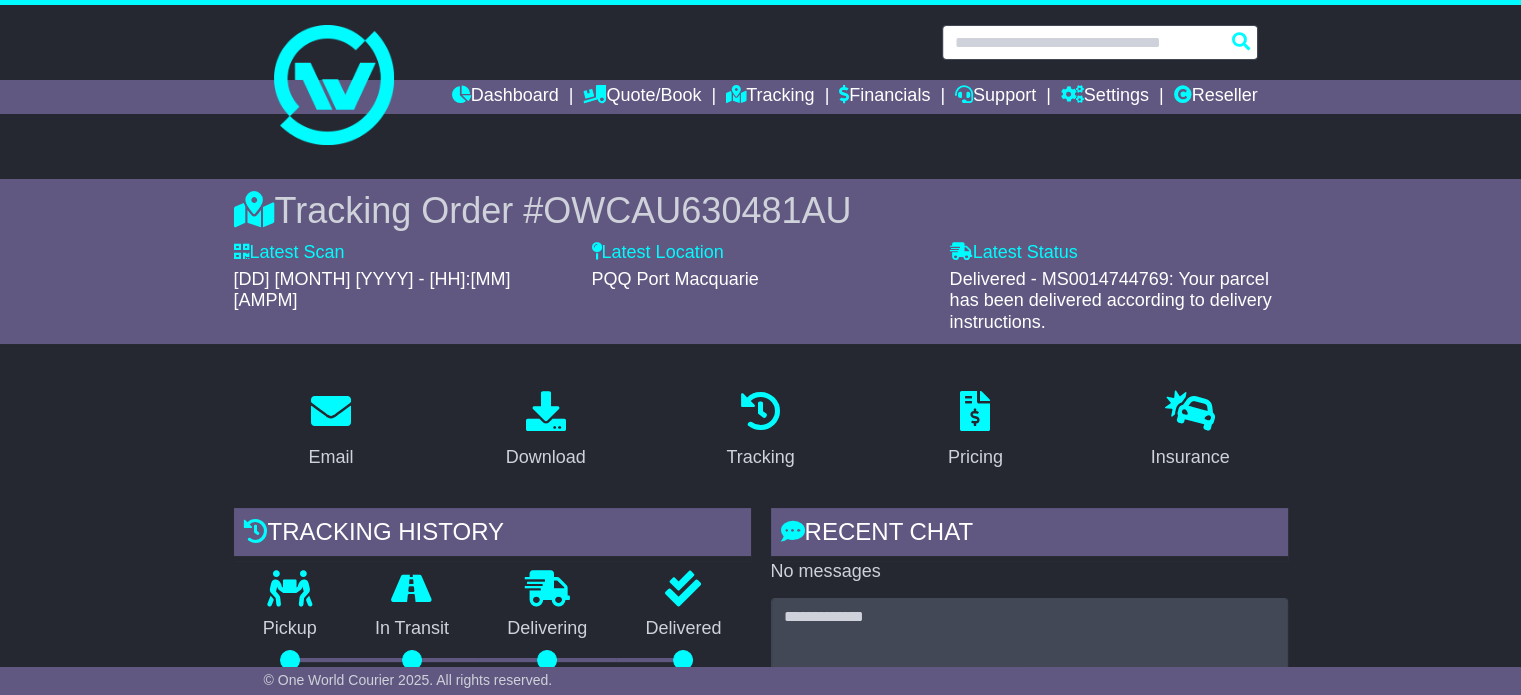 click at bounding box center [1100, 42] 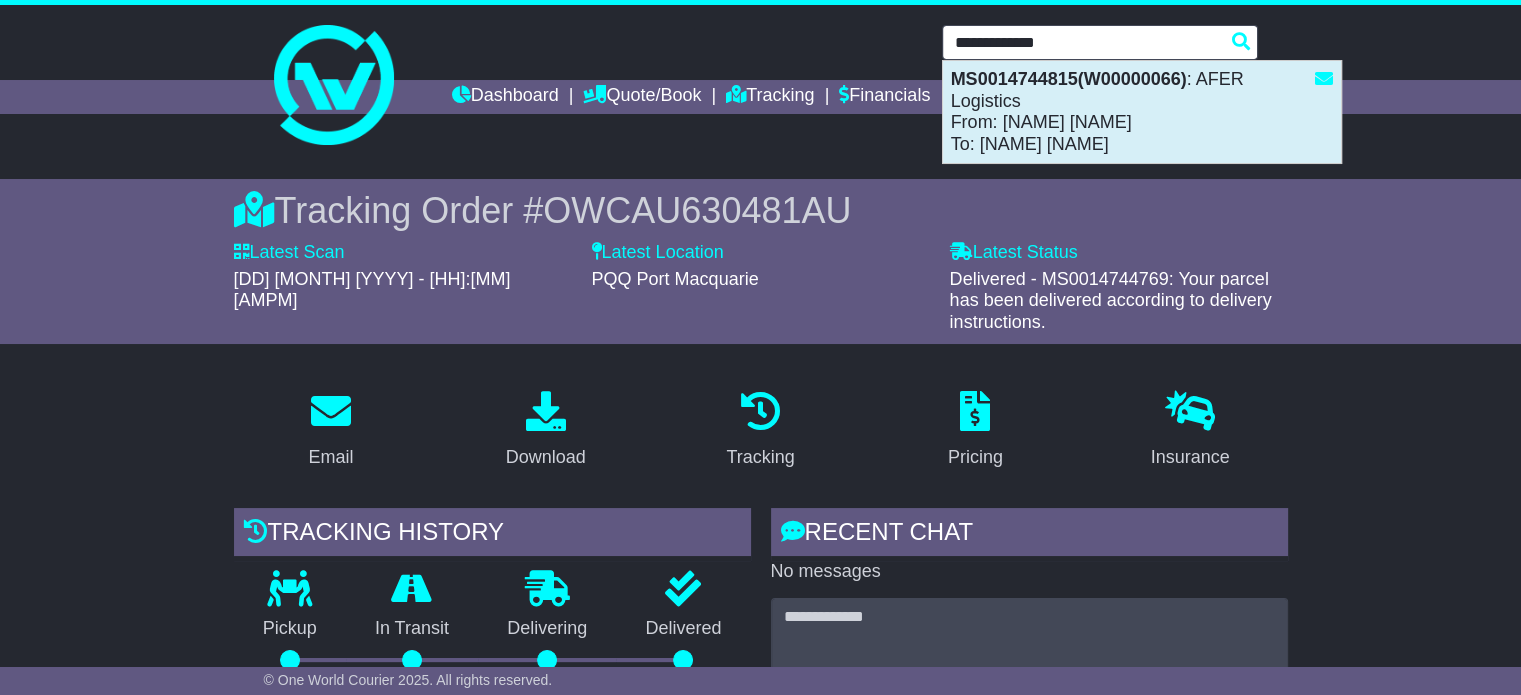 click on "MS0014744815(W00000066) : AFER Logistics From: [NAME] [NAME] To: [NAME] [NAME]" at bounding box center [1142, 112] 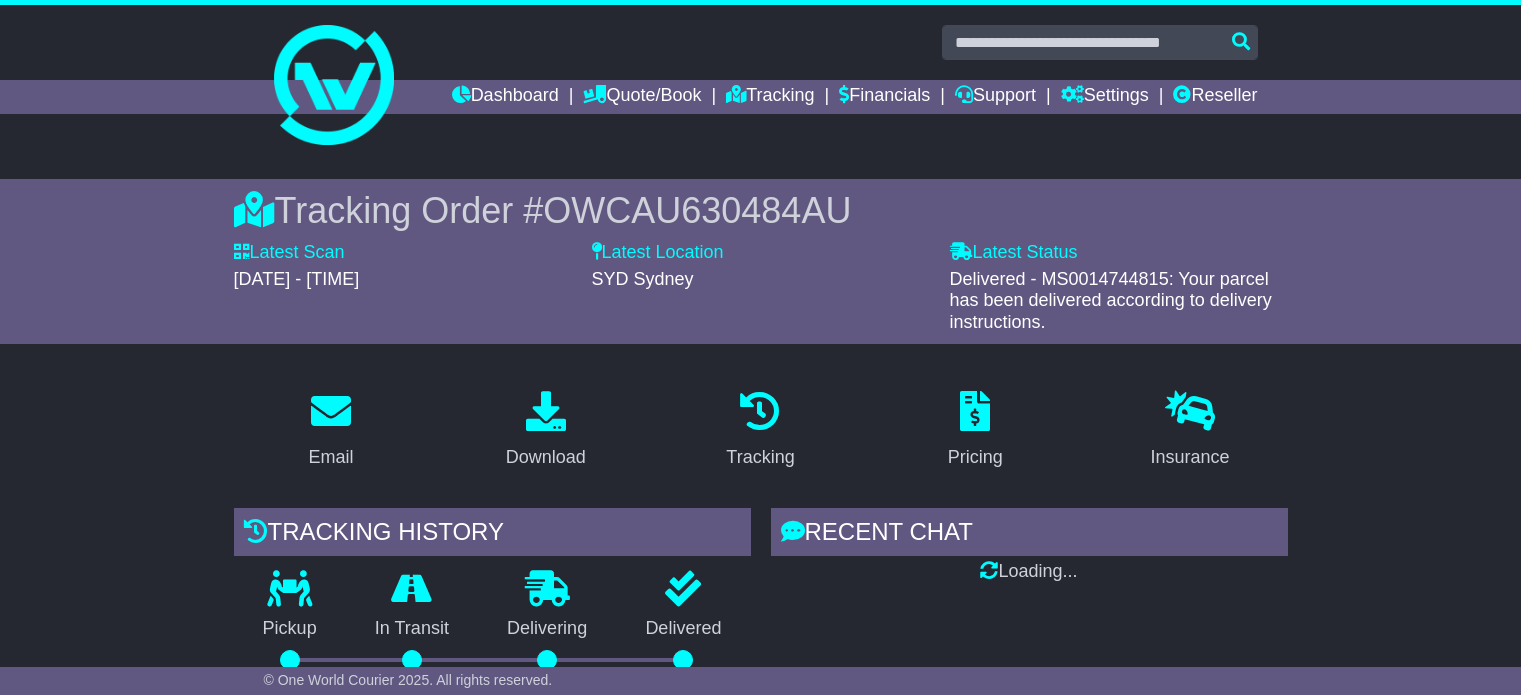 scroll, scrollTop: 0, scrollLeft: 0, axis: both 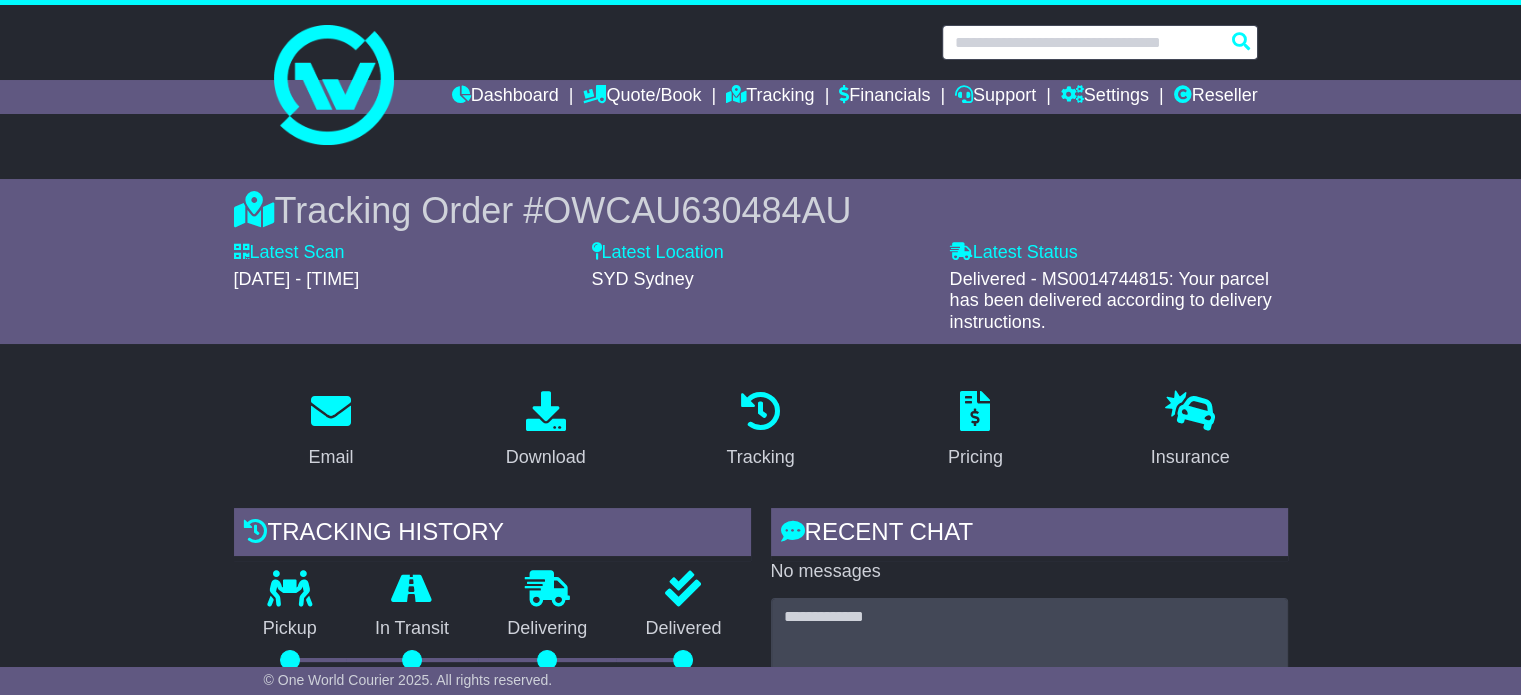click at bounding box center [1100, 42] 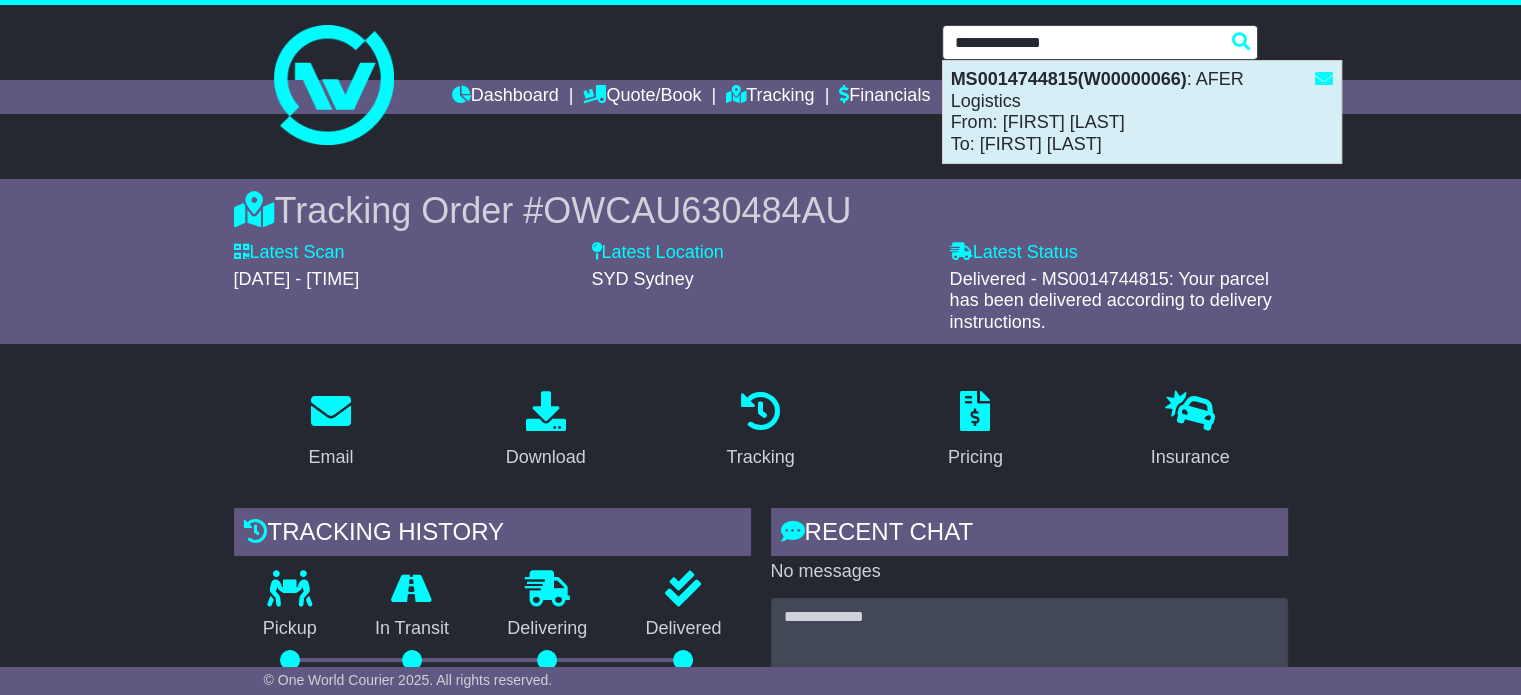 click on "MS0014744815(W00000066) : AFER Logistics From: [NAME] [NAME] To: [NAME] [NAME]" at bounding box center (1142, 112) 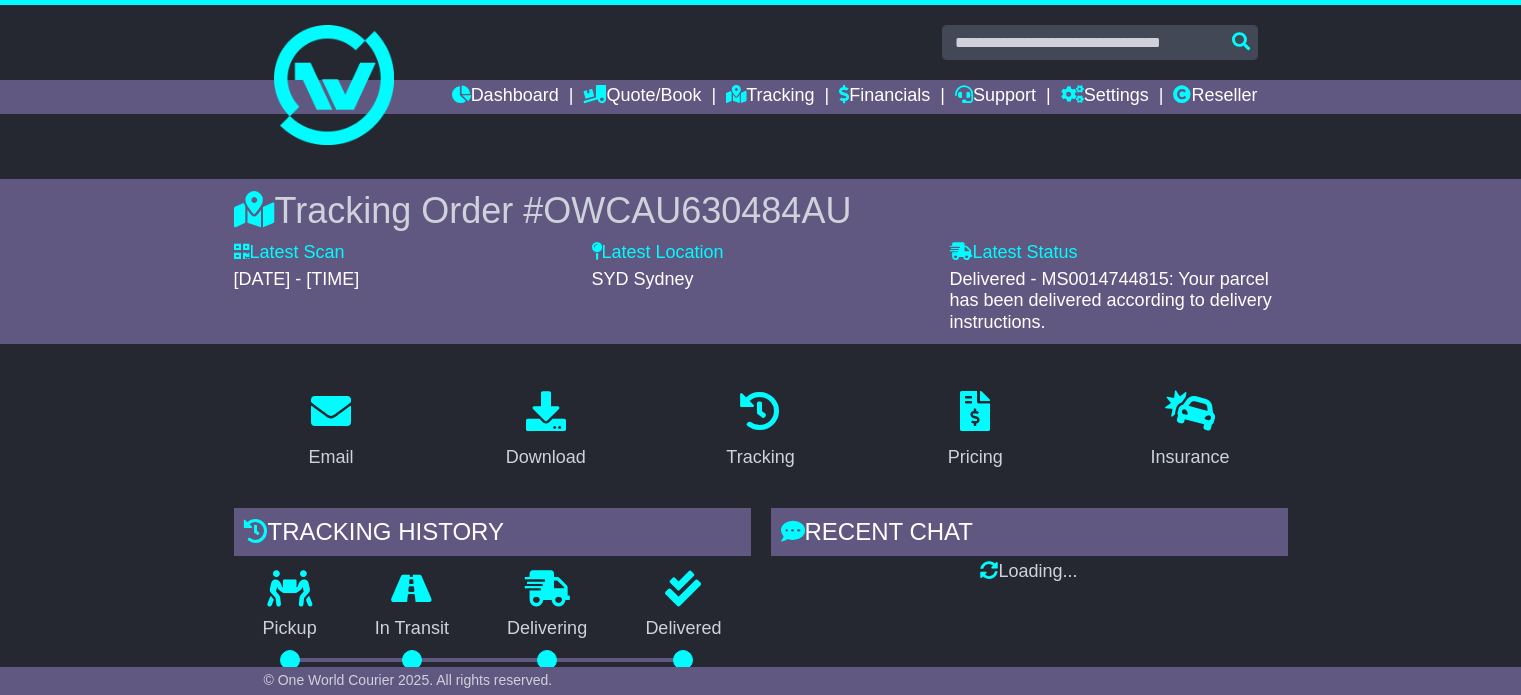 scroll, scrollTop: 0, scrollLeft: 0, axis: both 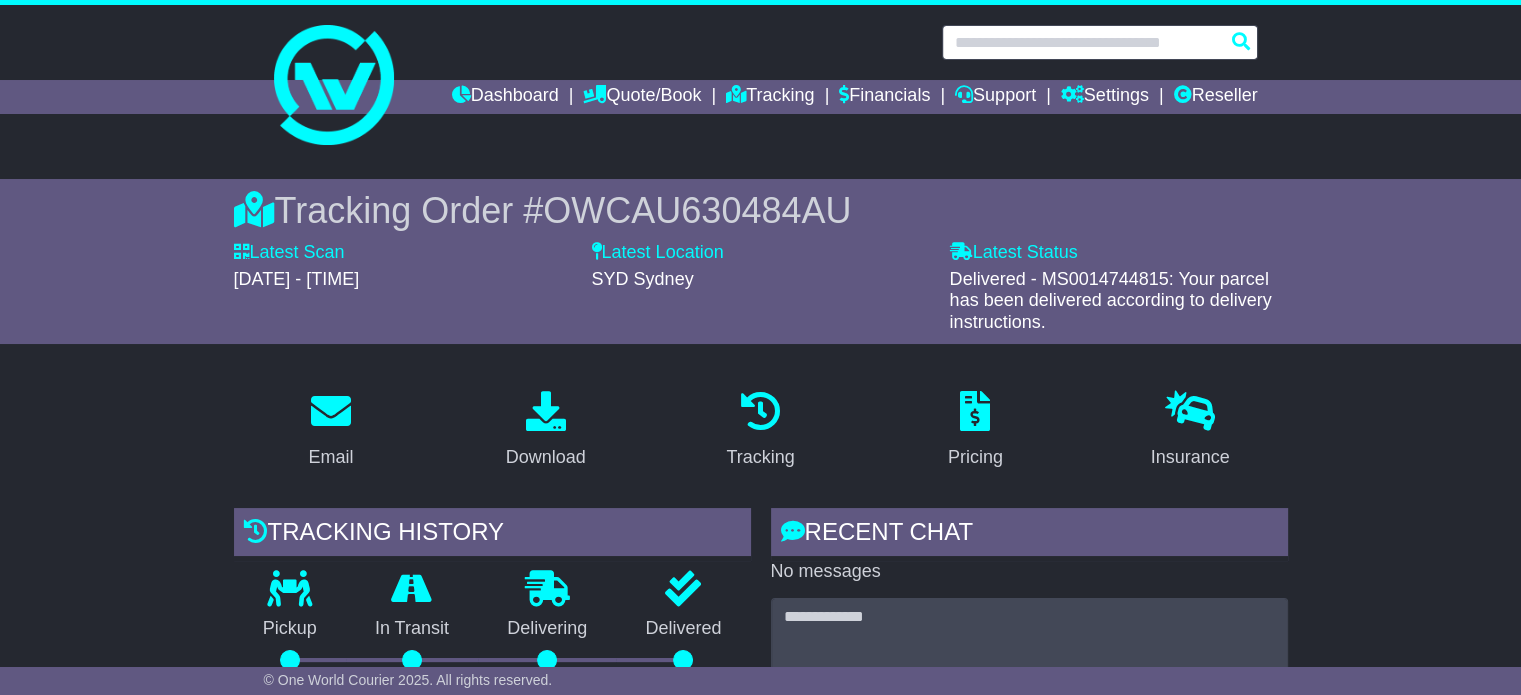 click at bounding box center (1100, 42) 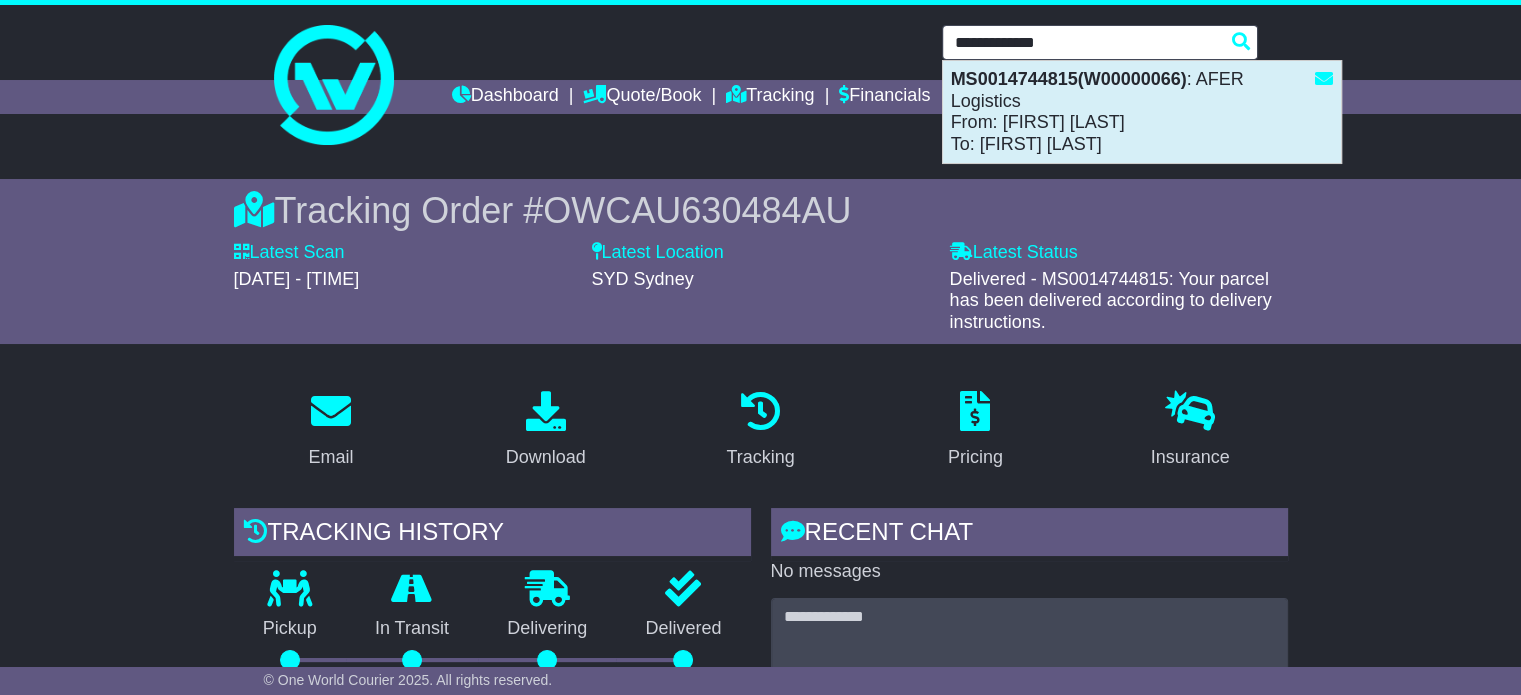 click on "MS0014744815(W00000066) : AFER Logistics From: Adrian Ferriera To: Emily Black" at bounding box center (1142, 112) 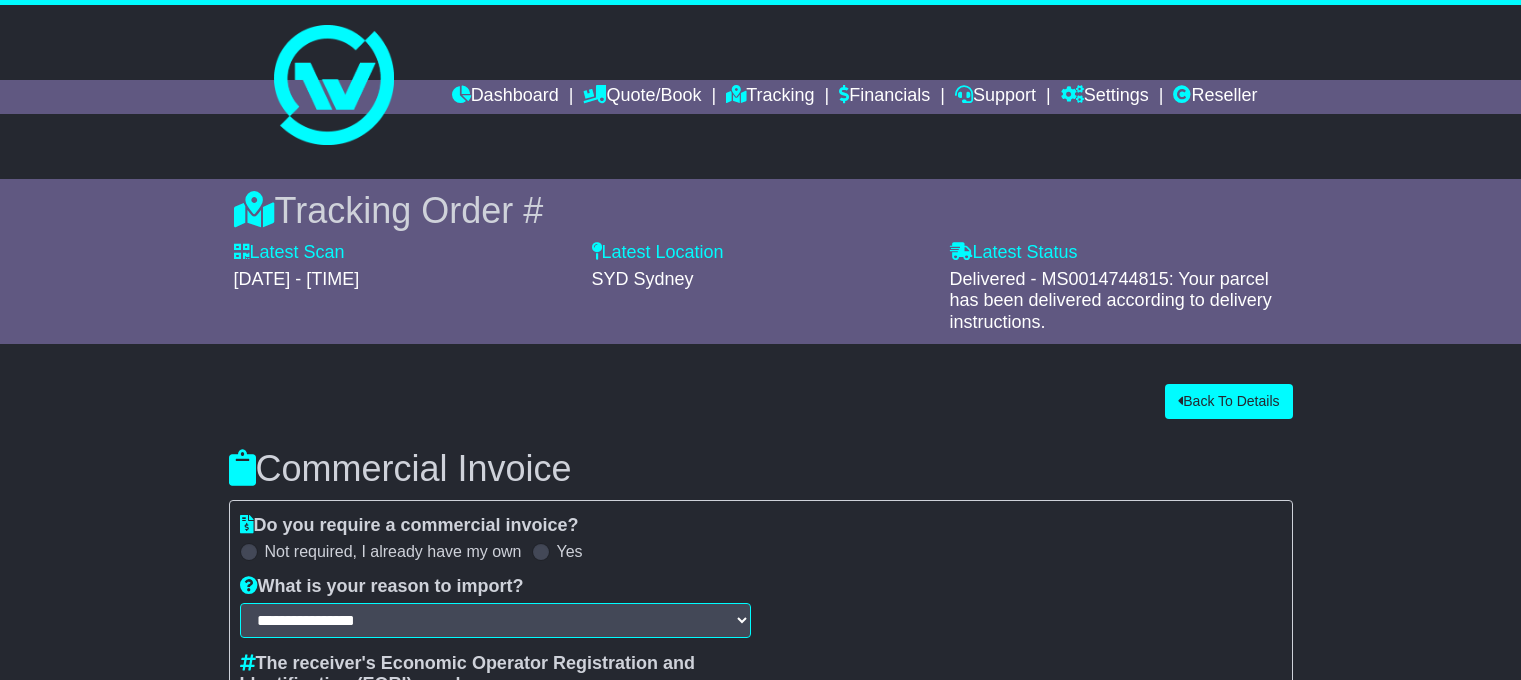 scroll, scrollTop: 0, scrollLeft: 0, axis: both 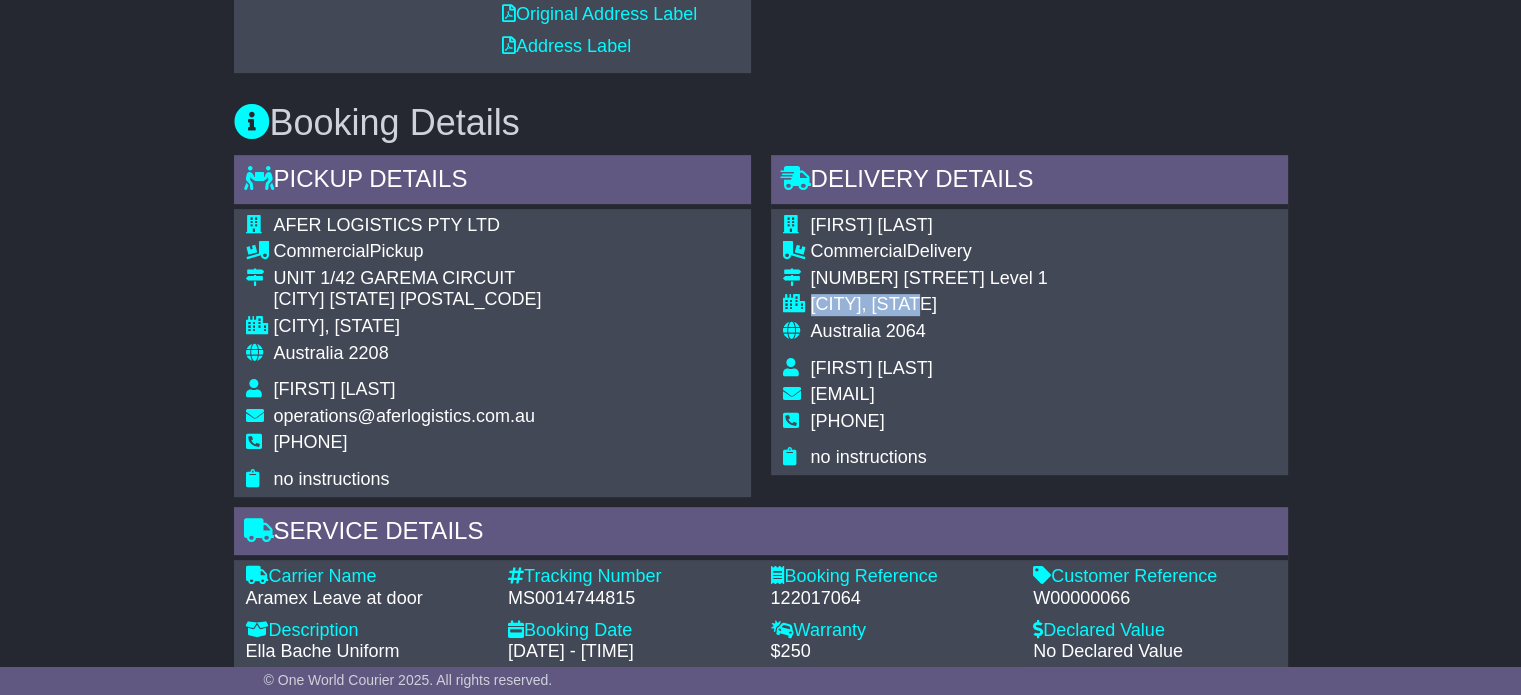 drag, startPoint x: 951, startPoint y: 297, endPoint x: 810, endPoint y: 298, distance: 141.00354 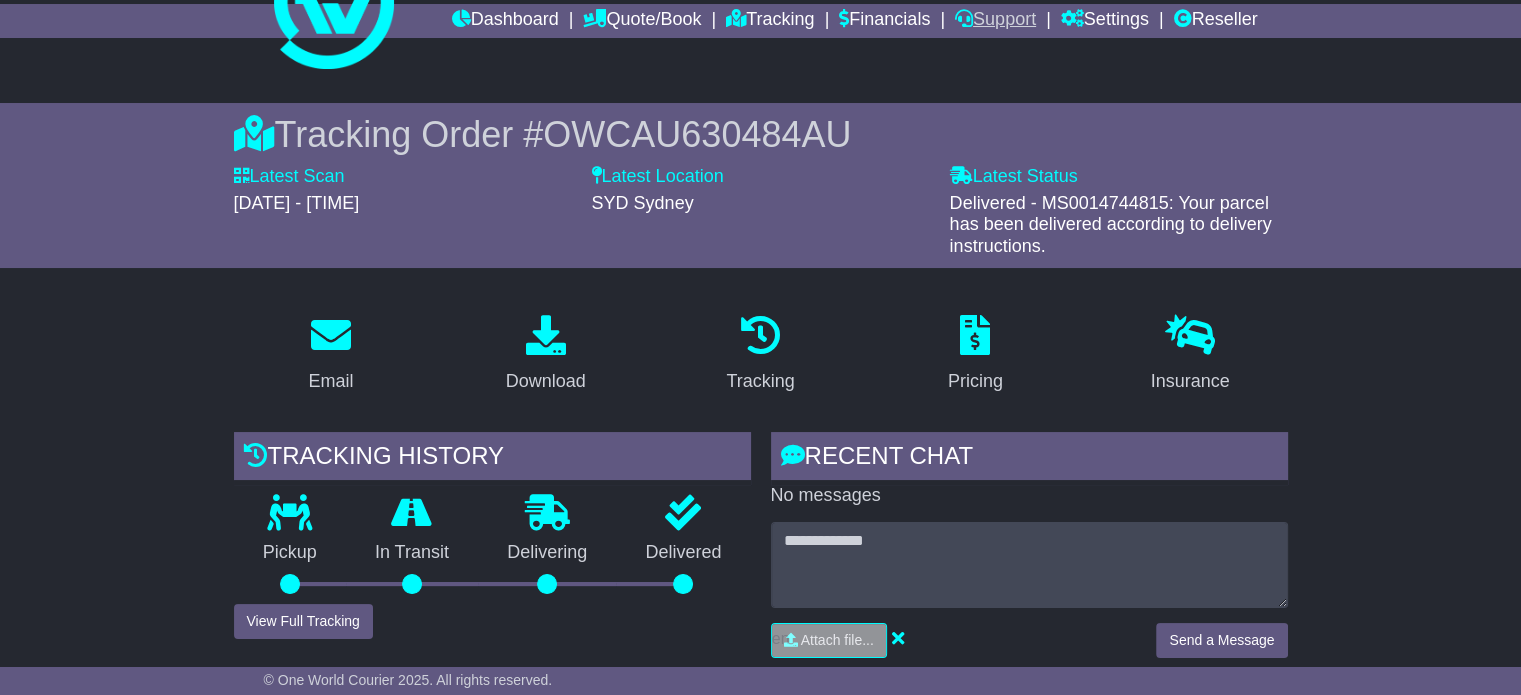 scroll, scrollTop: 0, scrollLeft: 0, axis: both 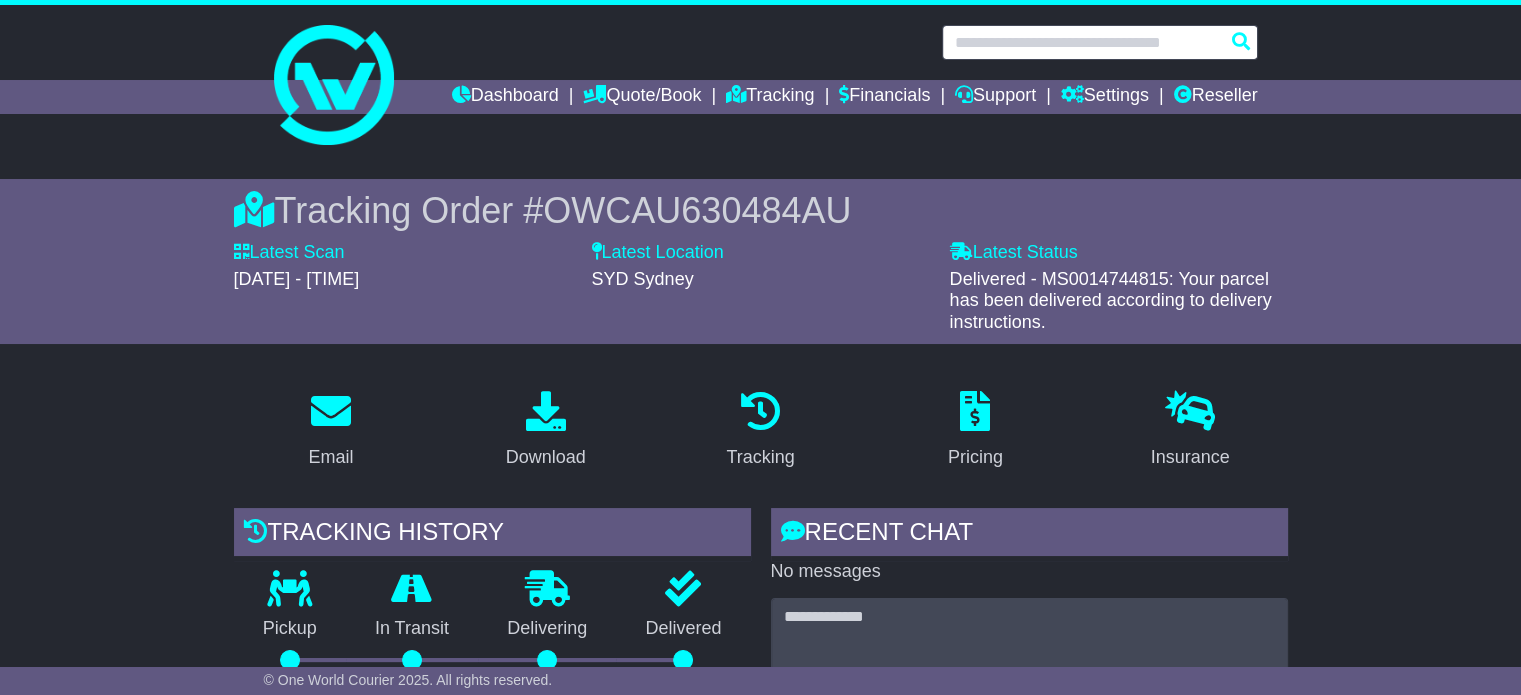 click at bounding box center (1100, 42) 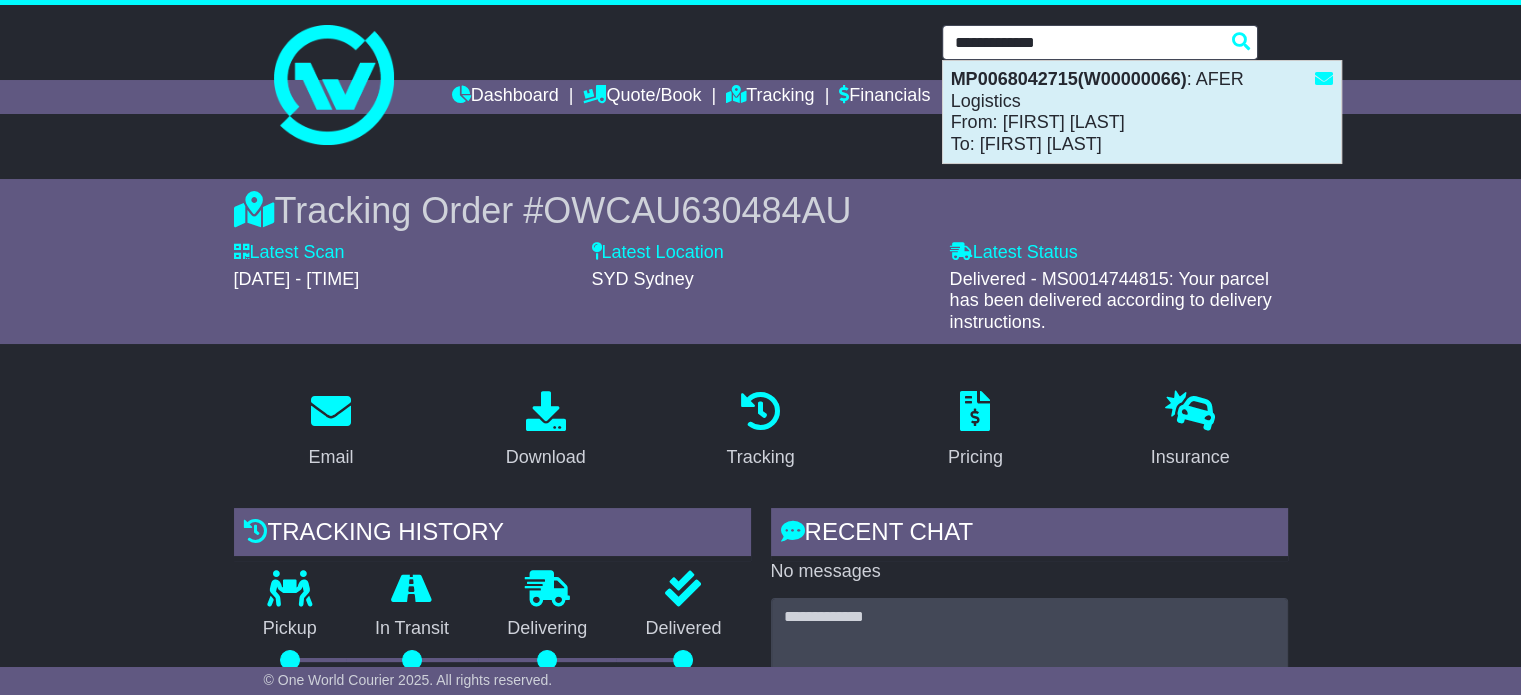 click on "MP0068042715(W00000066)" at bounding box center [1069, 79] 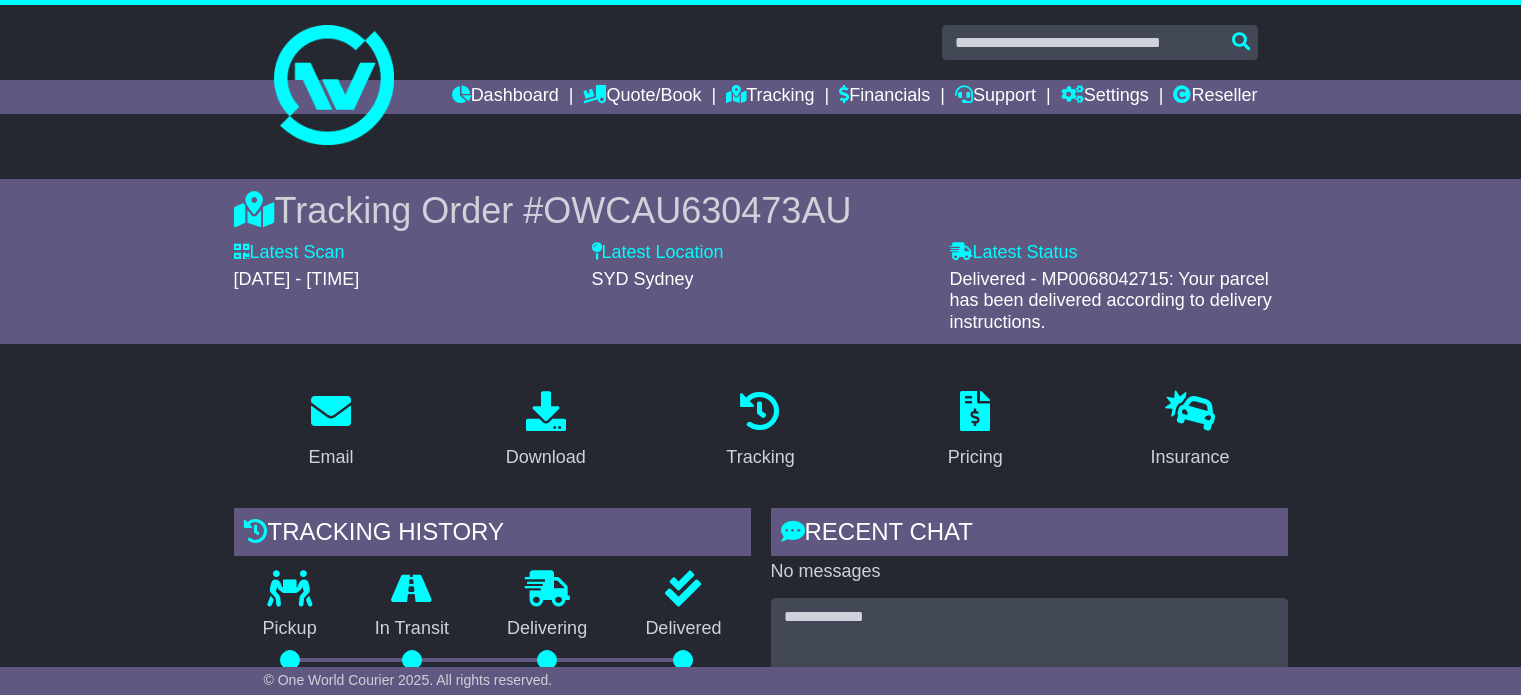 scroll, scrollTop: 1000, scrollLeft: 0, axis: vertical 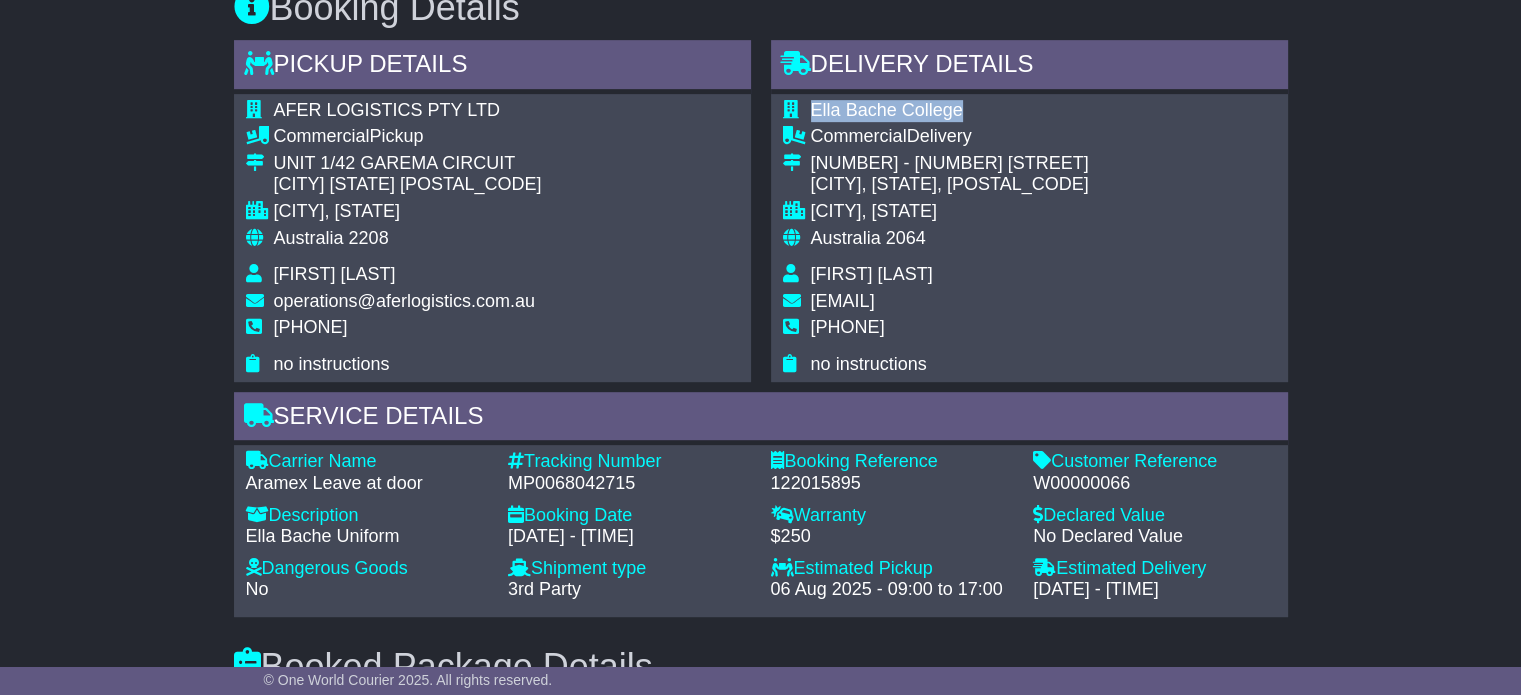drag, startPoint x: 952, startPoint y: 104, endPoint x: 803, endPoint y: 100, distance: 149.05368 